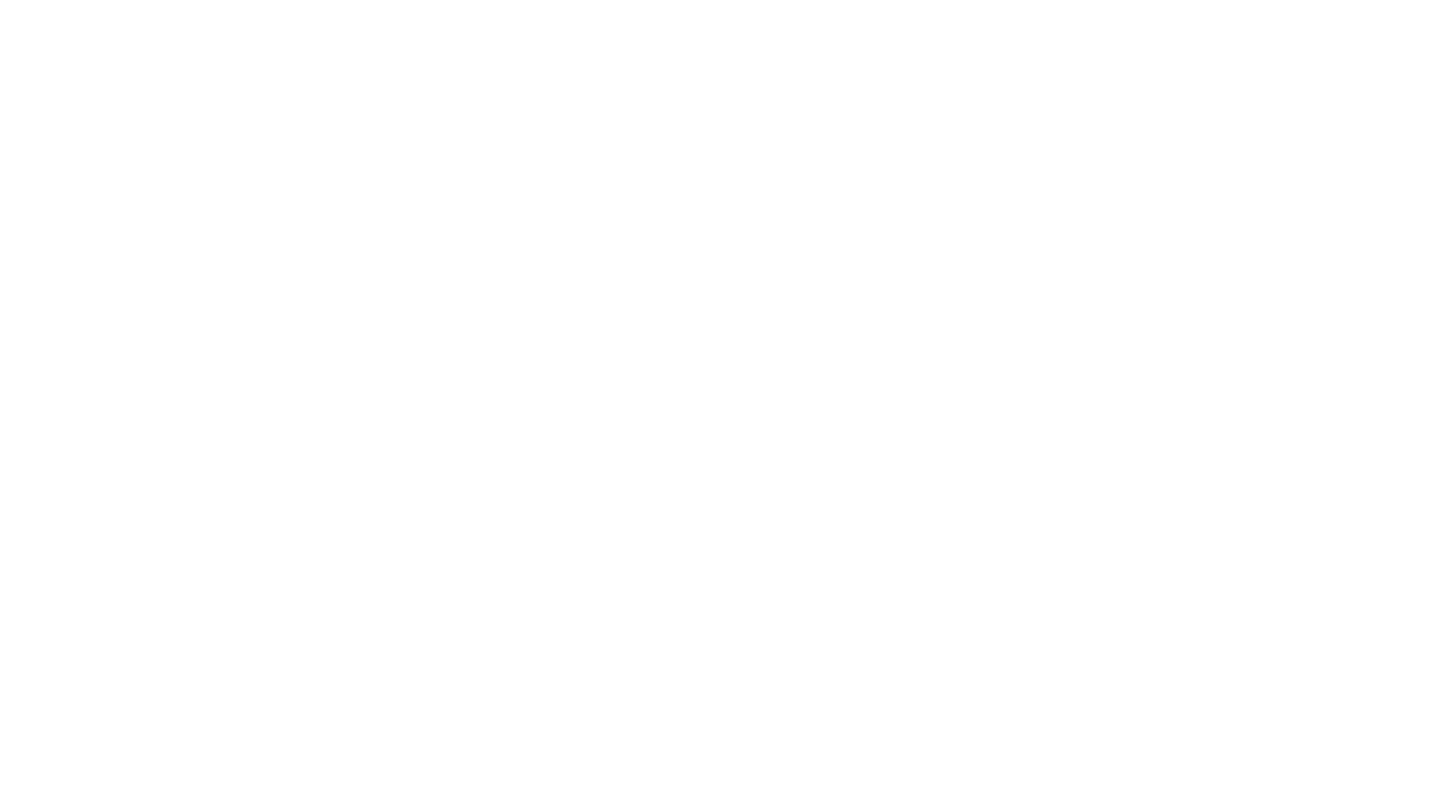scroll, scrollTop: 0, scrollLeft: 0, axis: both 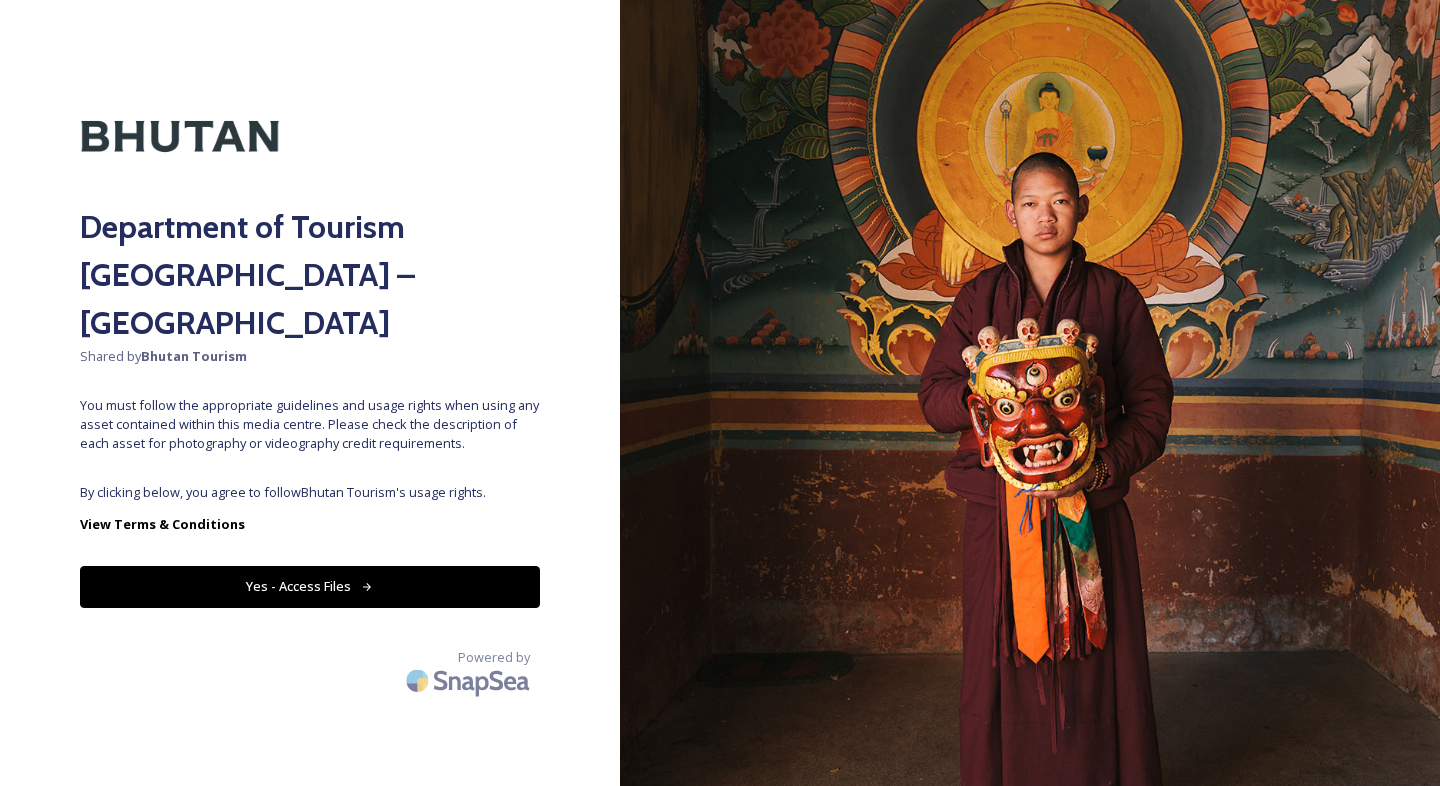 click on "Yes - Access Files" at bounding box center (310, 586) 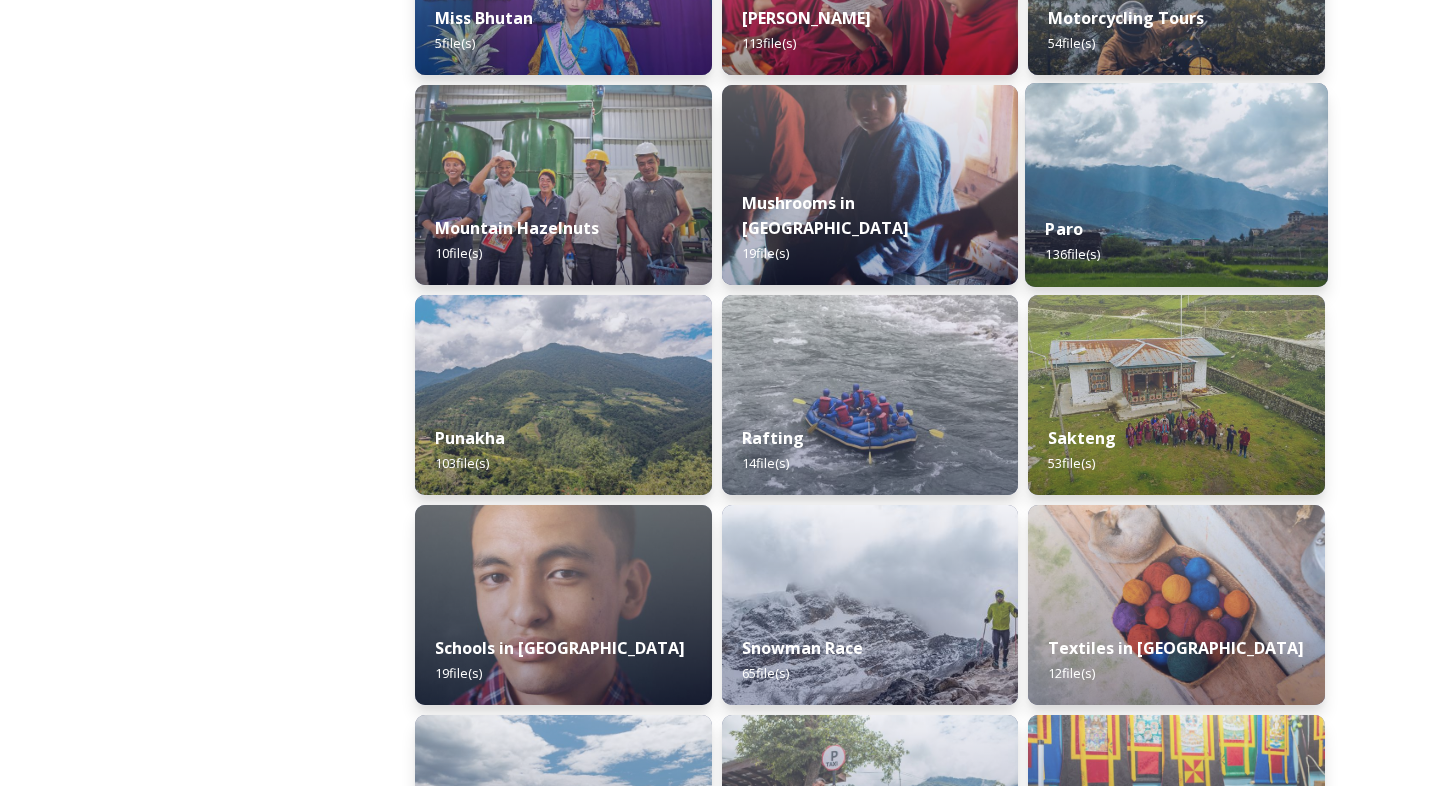 scroll, scrollTop: 1707, scrollLeft: 0, axis: vertical 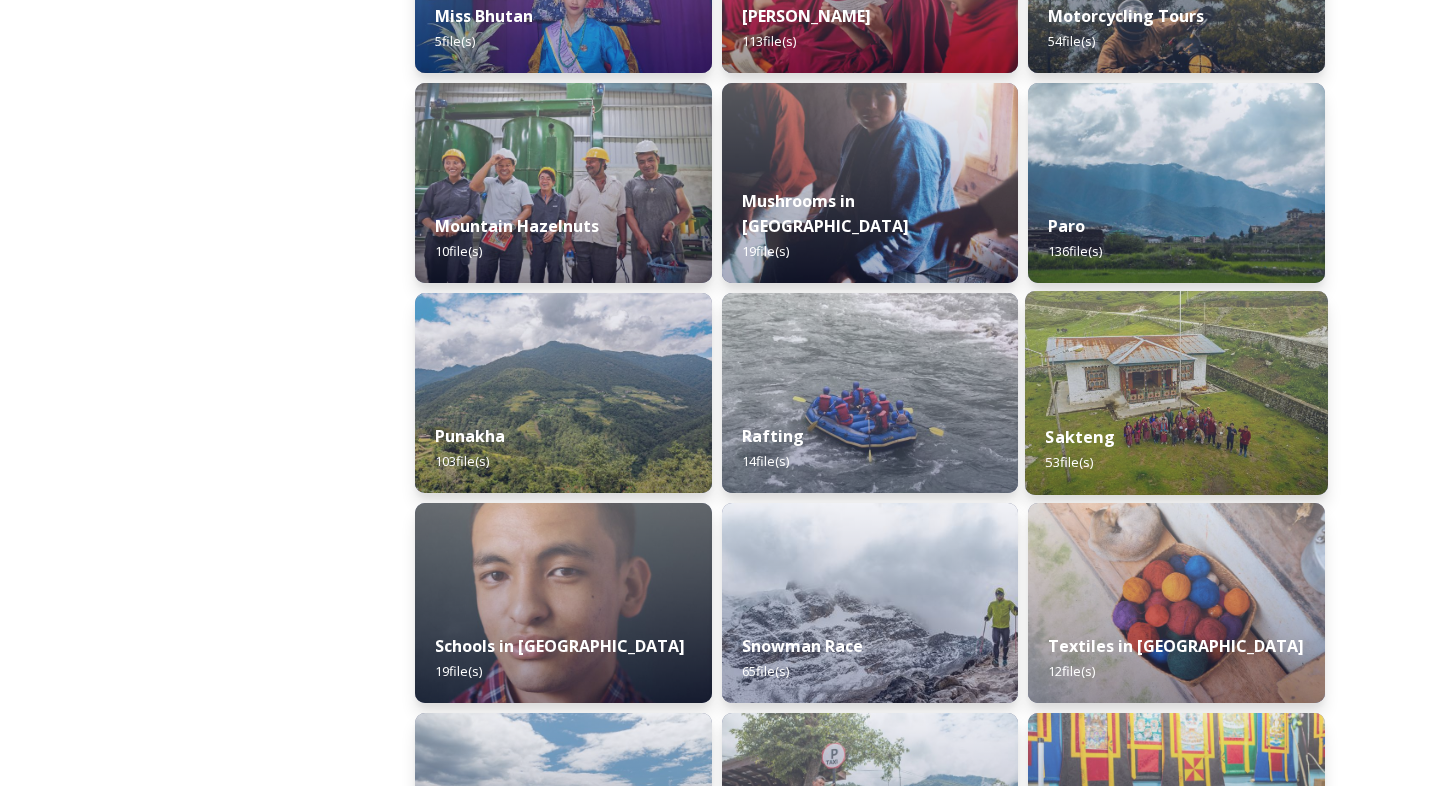 click at bounding box center (1176, 393) 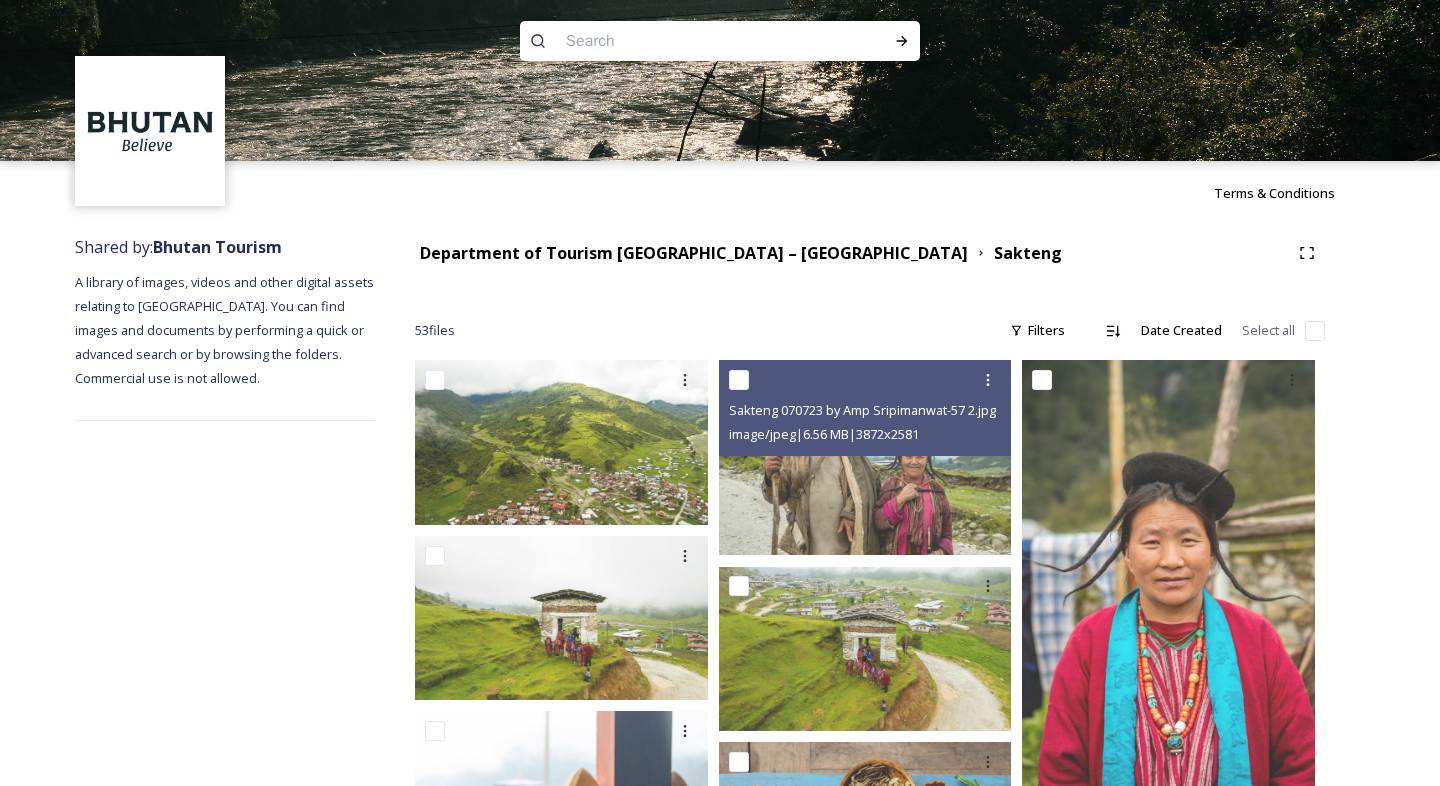 scroll, scrollTop: 230, scrollLeft: 0, axis: vertical 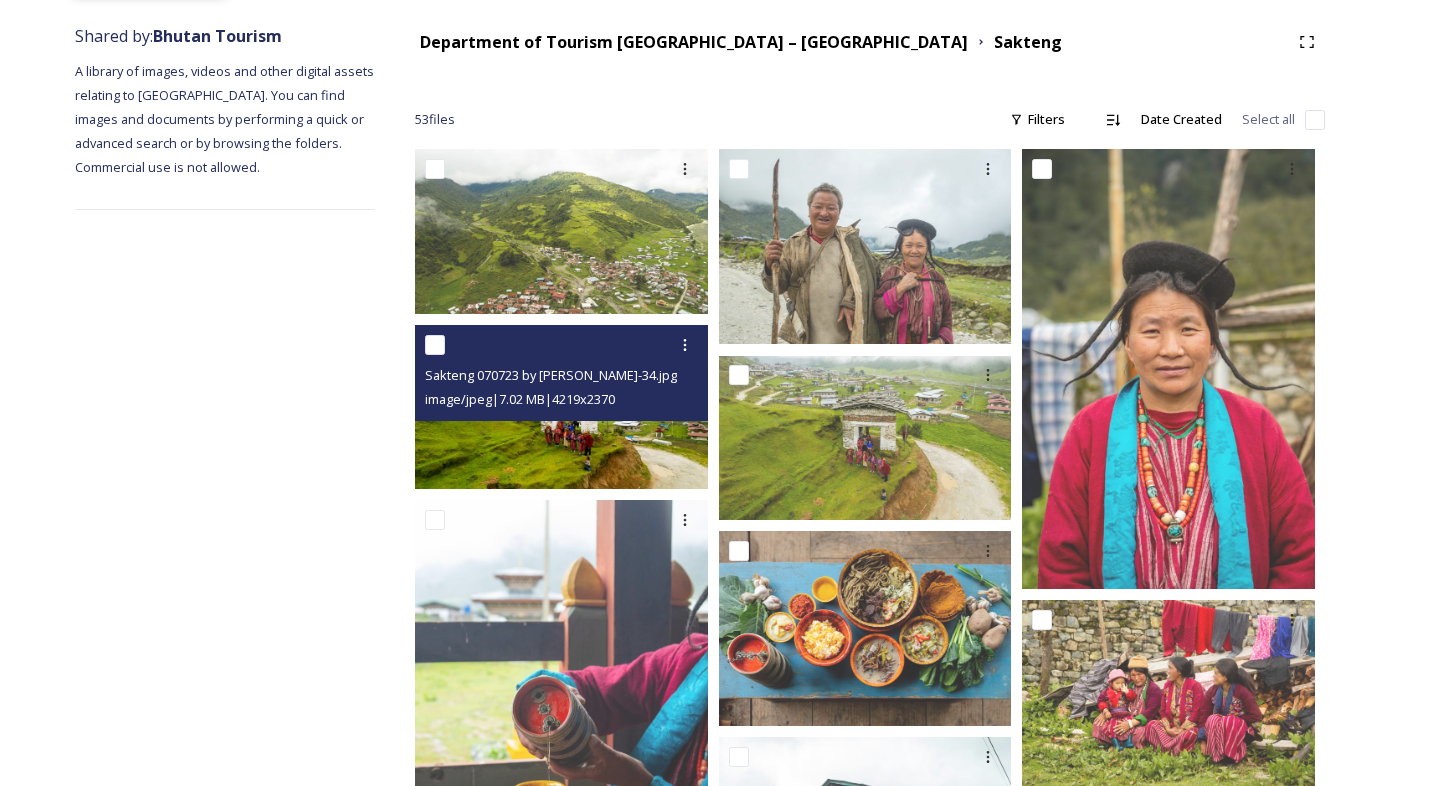 click at bounding box center [561, 407] 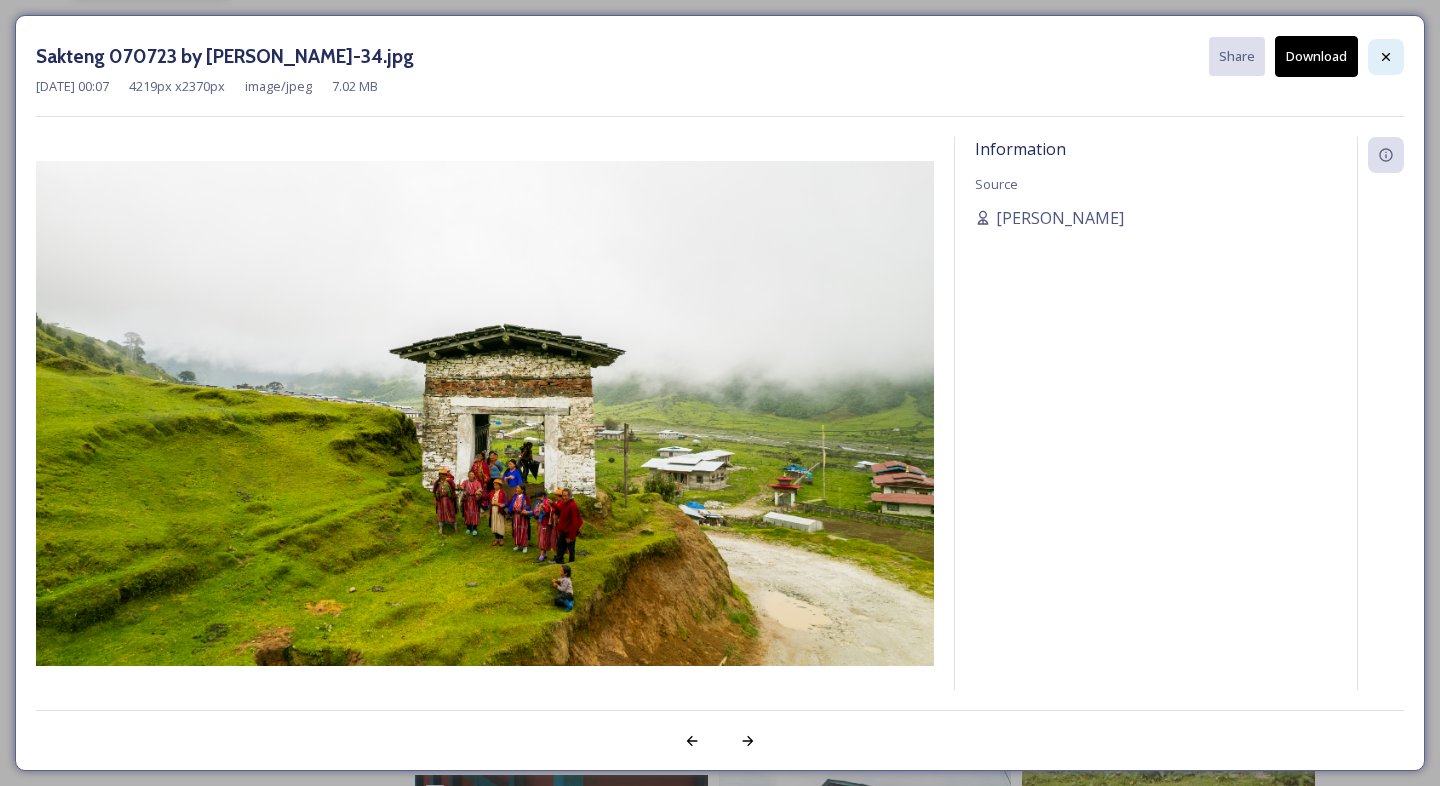 click 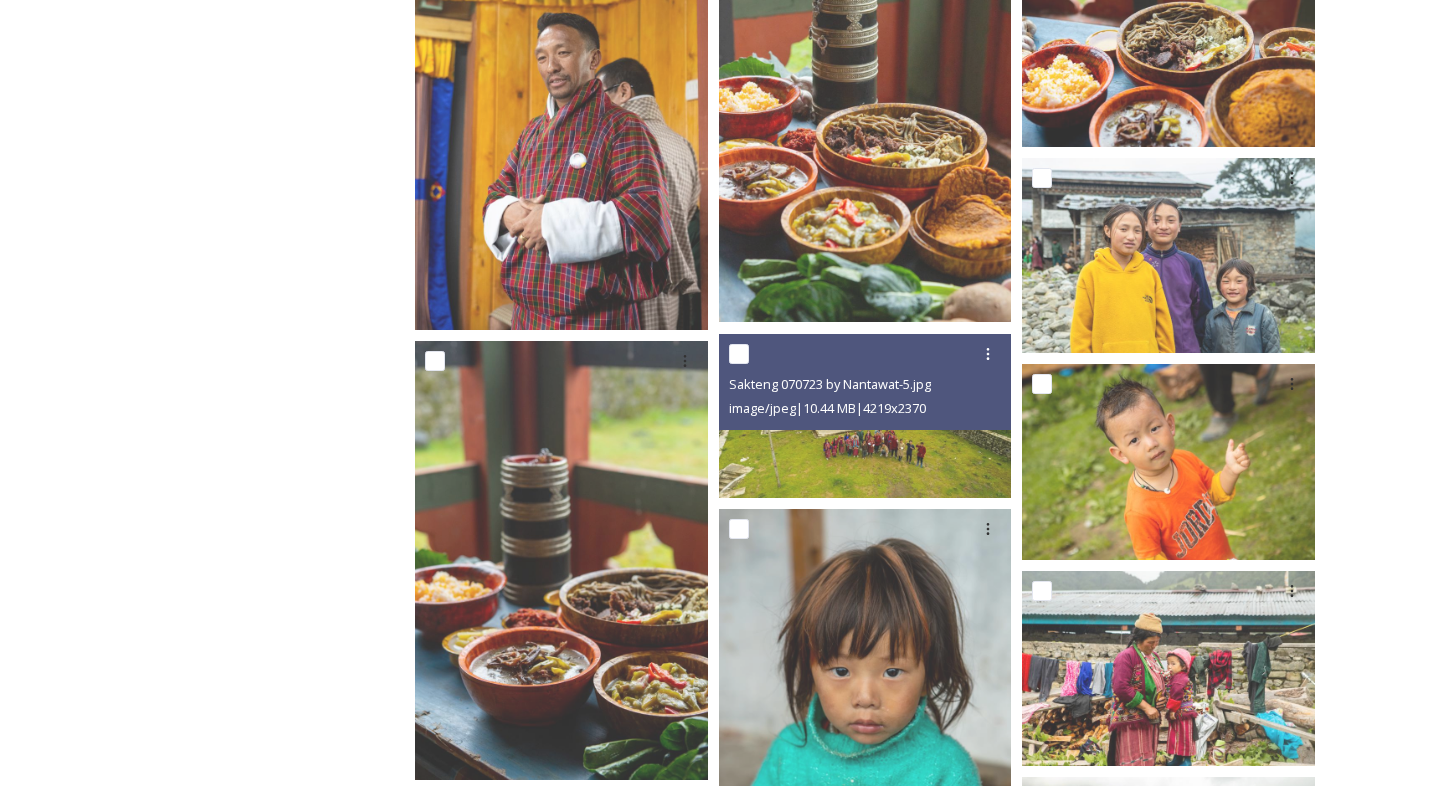 scroll, scrollTop: 1518, scrollLeft: 0, axis: vertical 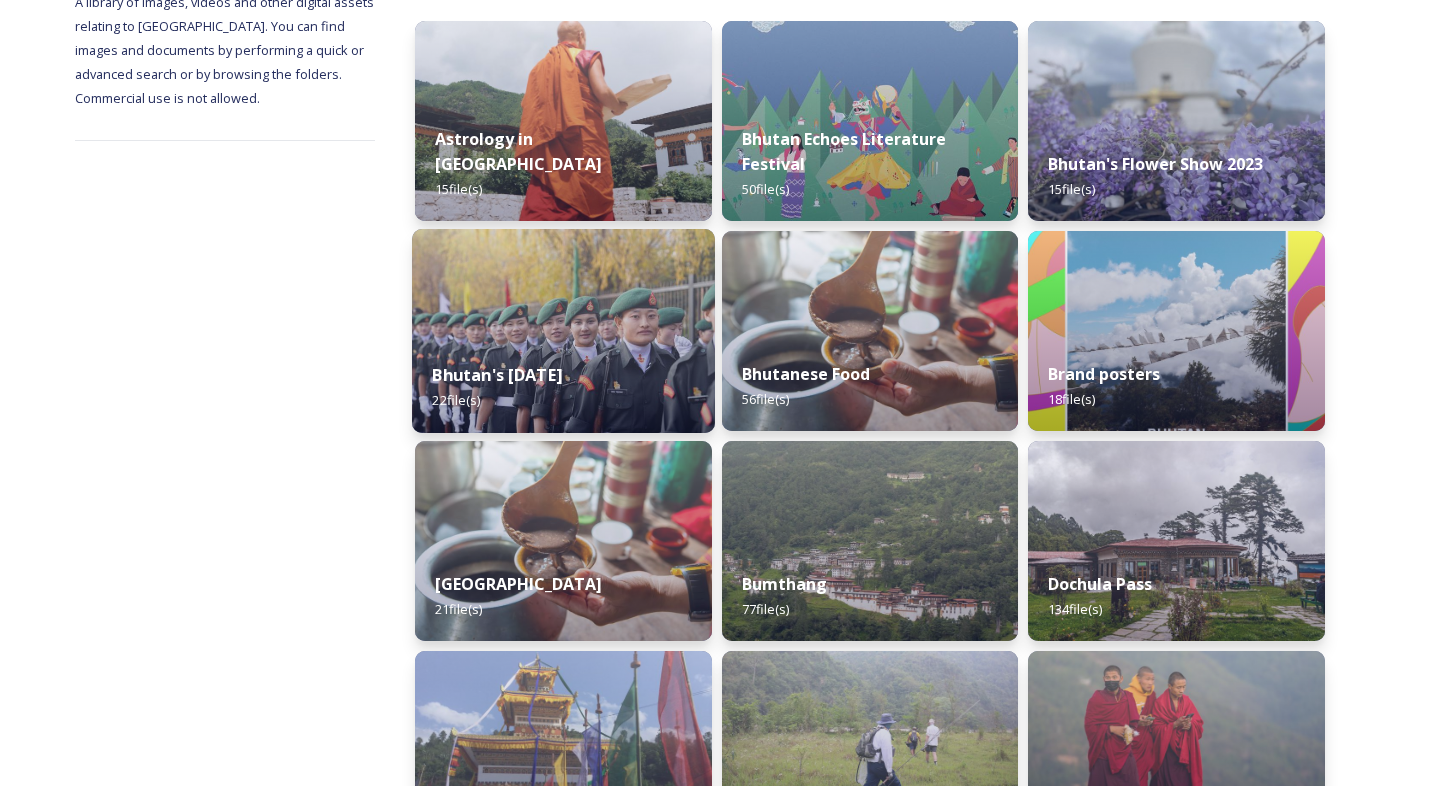 click on "Bhutan's [DATE] 22  file(s)" at bounding box center (563, 387) 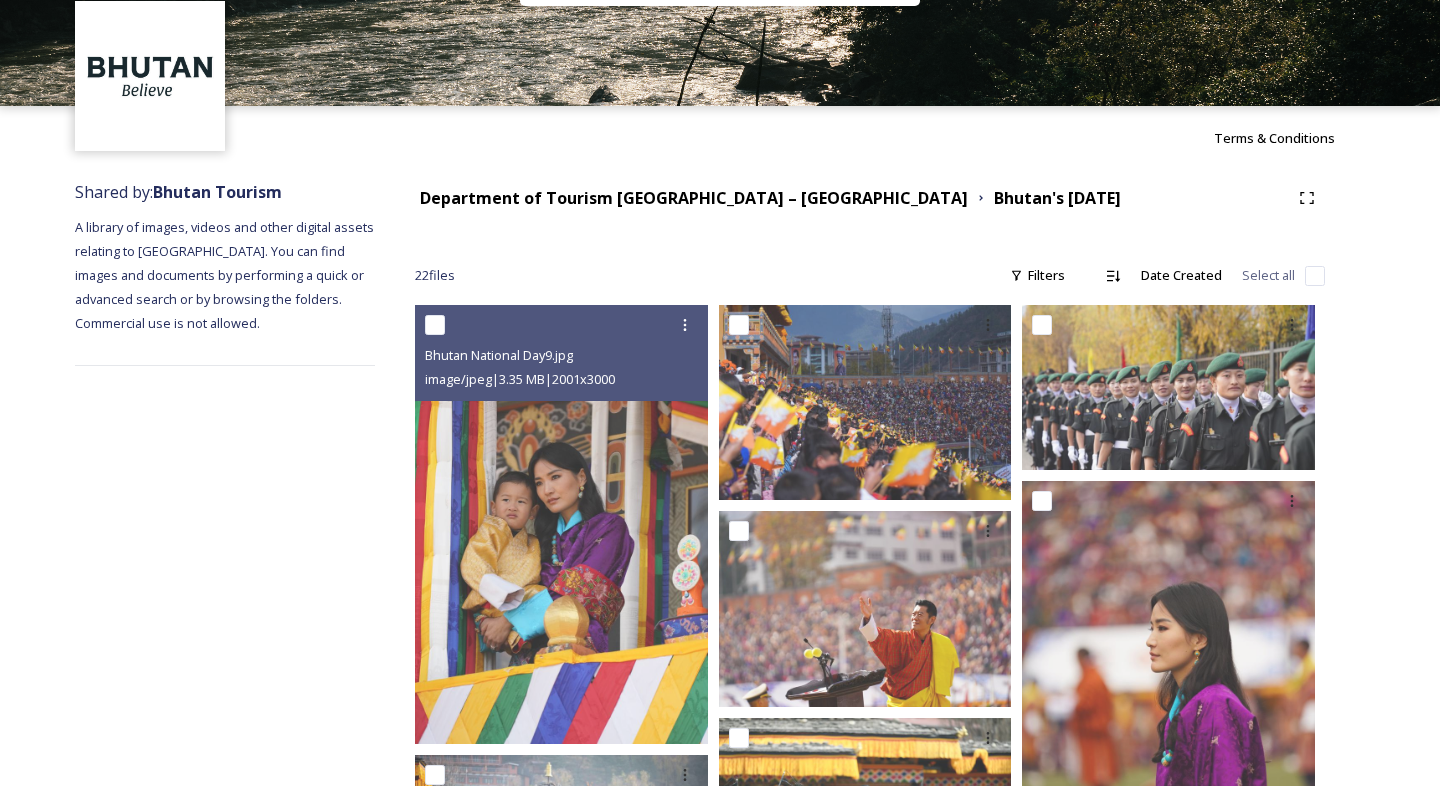 scroll, scrollTop: 72, scrollLeft: 0, axis: vertical 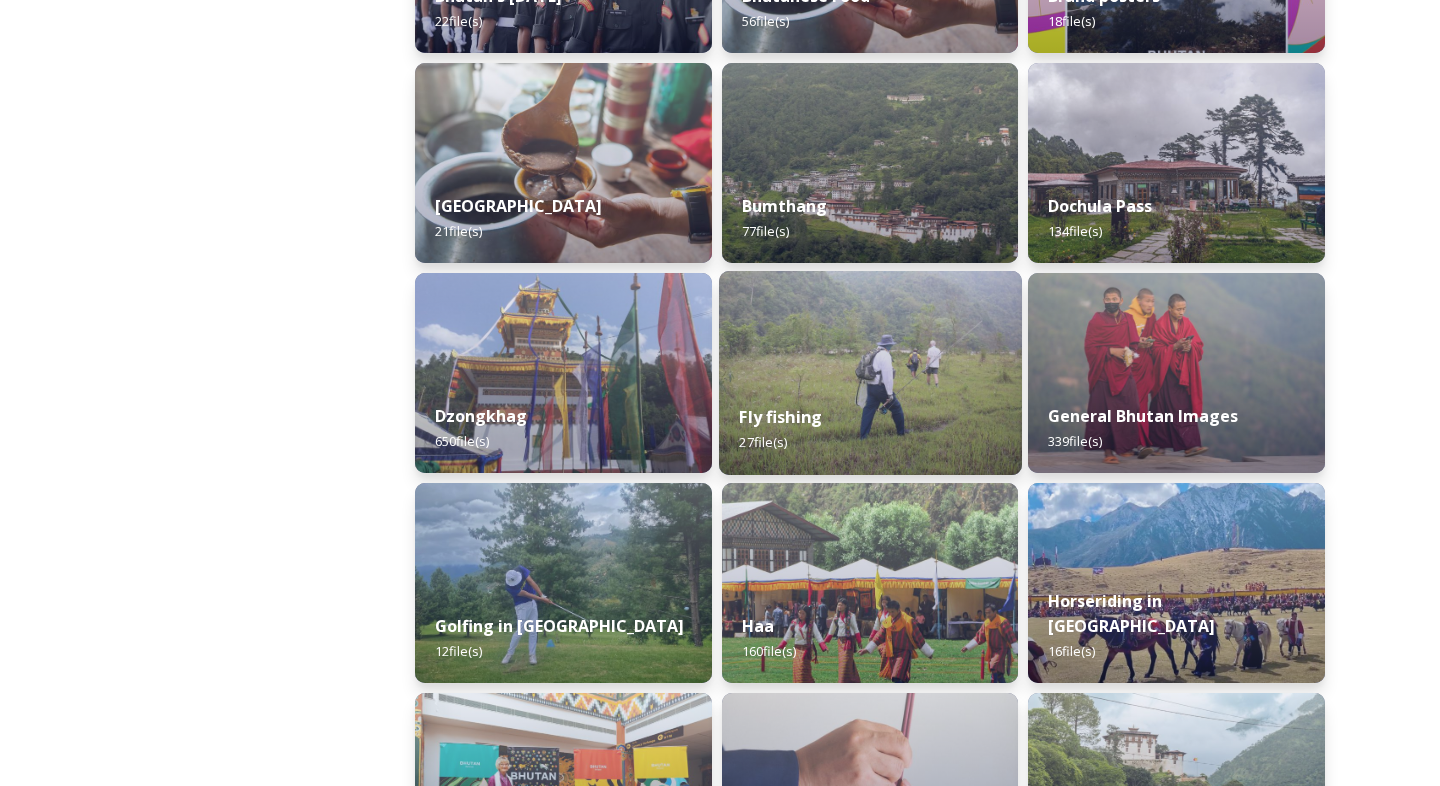 click at bounding box center (870, 373) 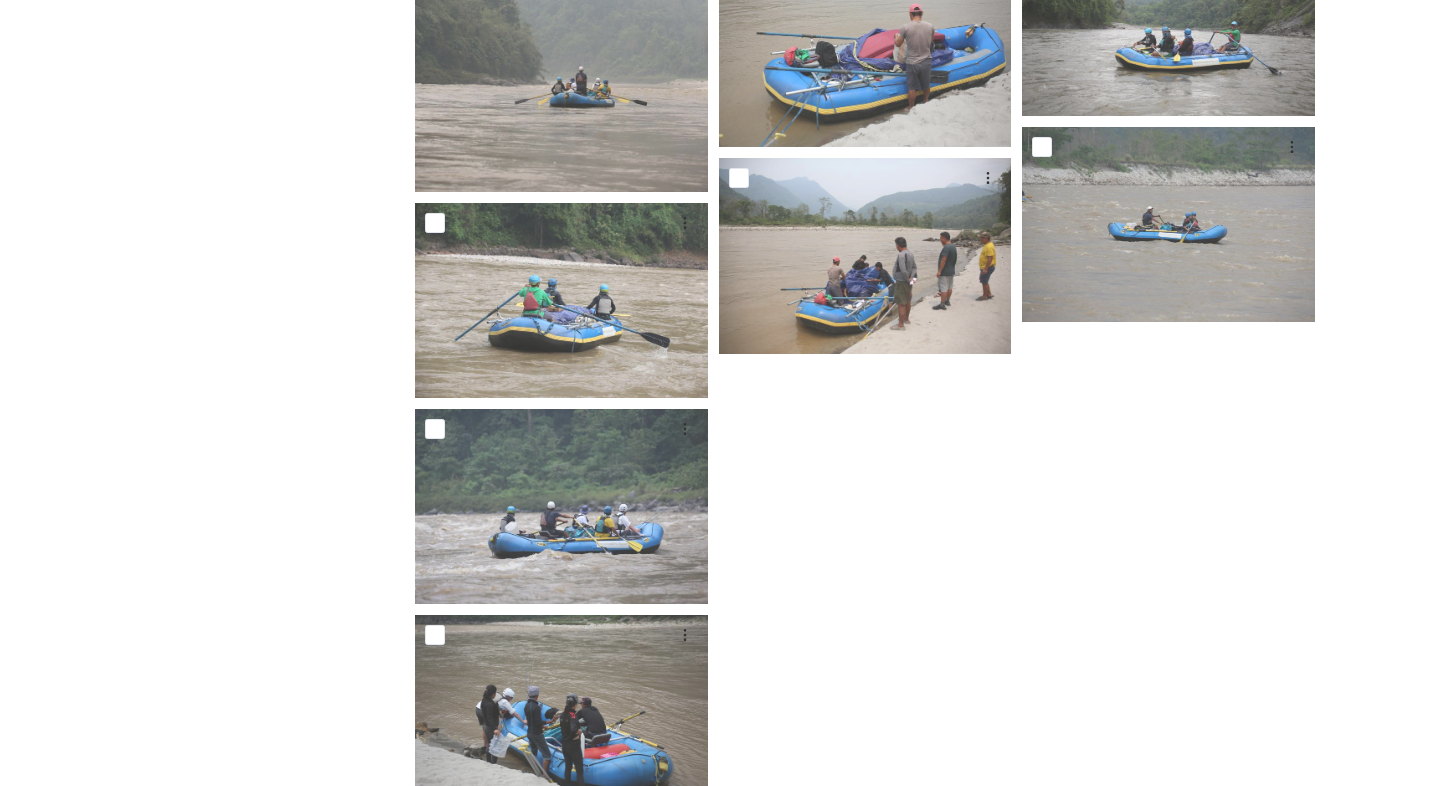 scroll, scrollTop: 1971, scrollLeft: 0, axis: vertical 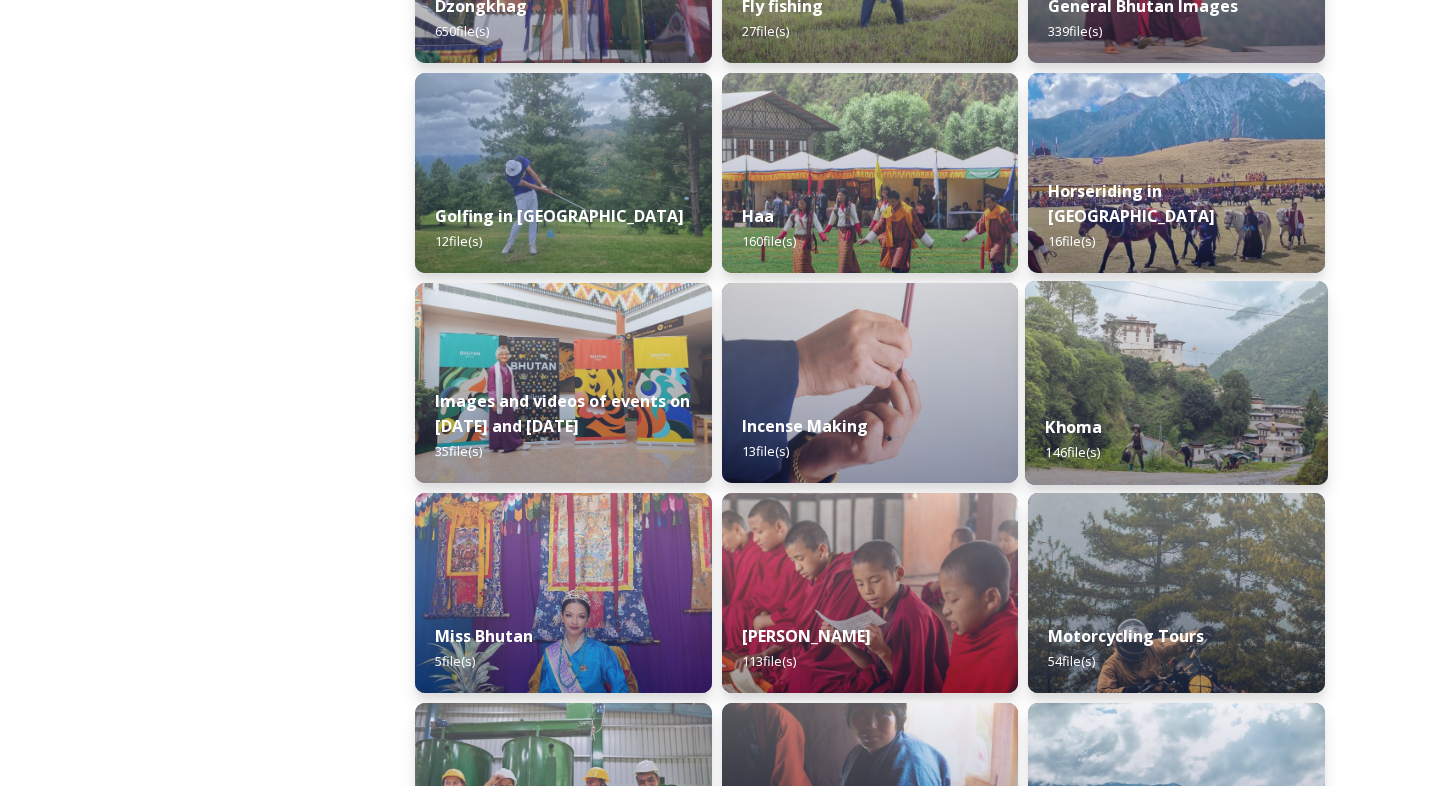 click at bounding box center [1176, 383] 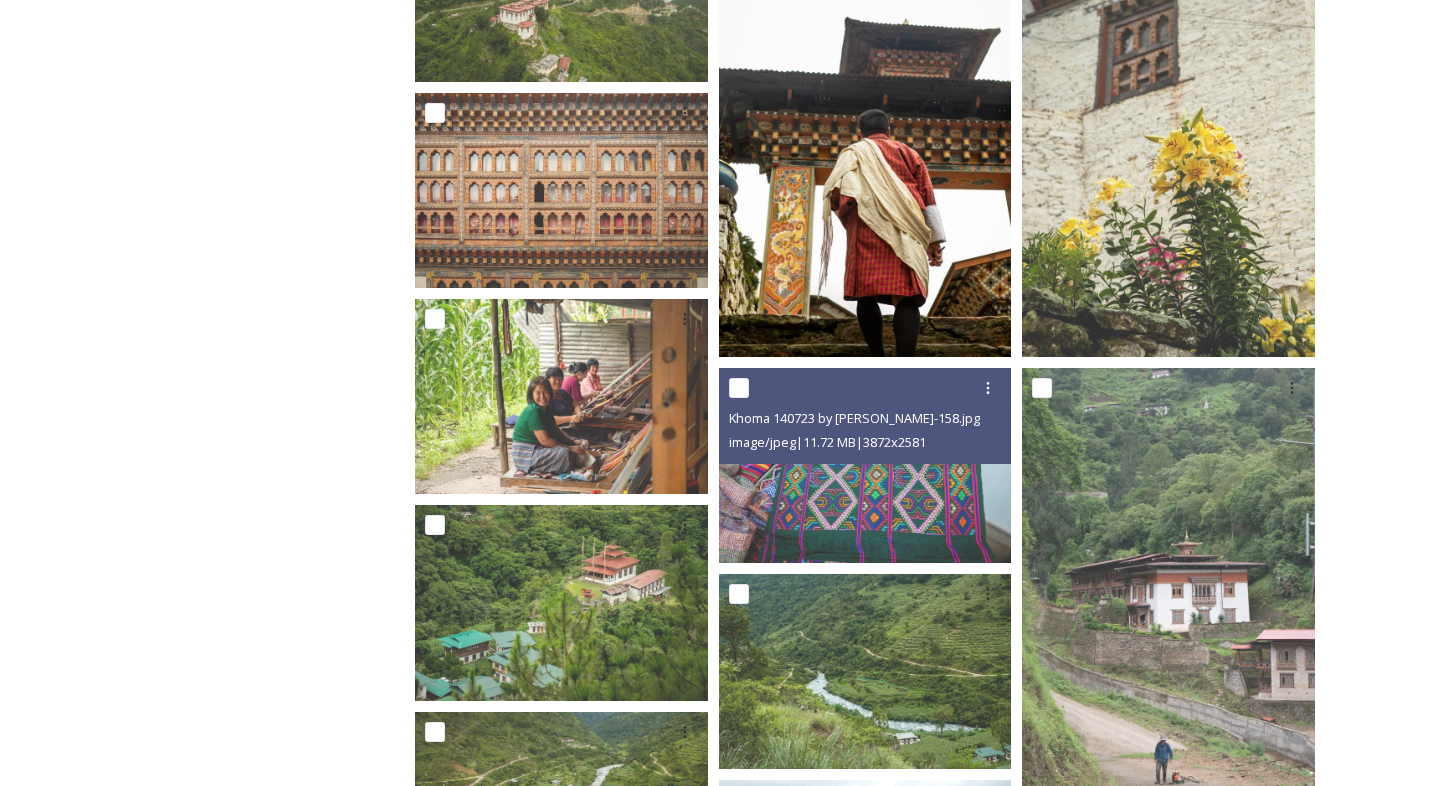 scroll, scrollTop: 497, scrollLeft: 0, axis: vertical 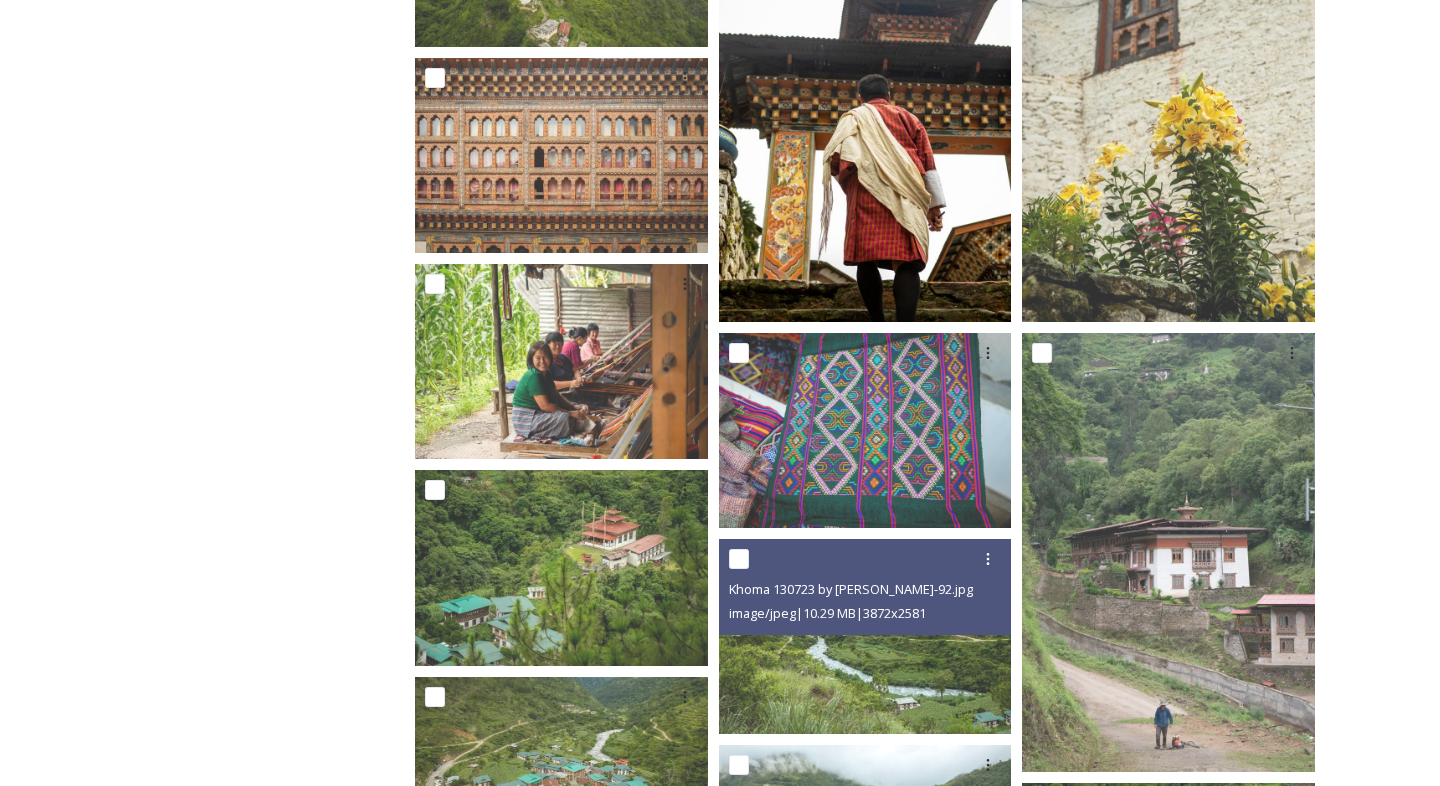 click on "Khoma 130723 by [PERSON_NAME]-92.jpg" at bounding box center [851, 589] 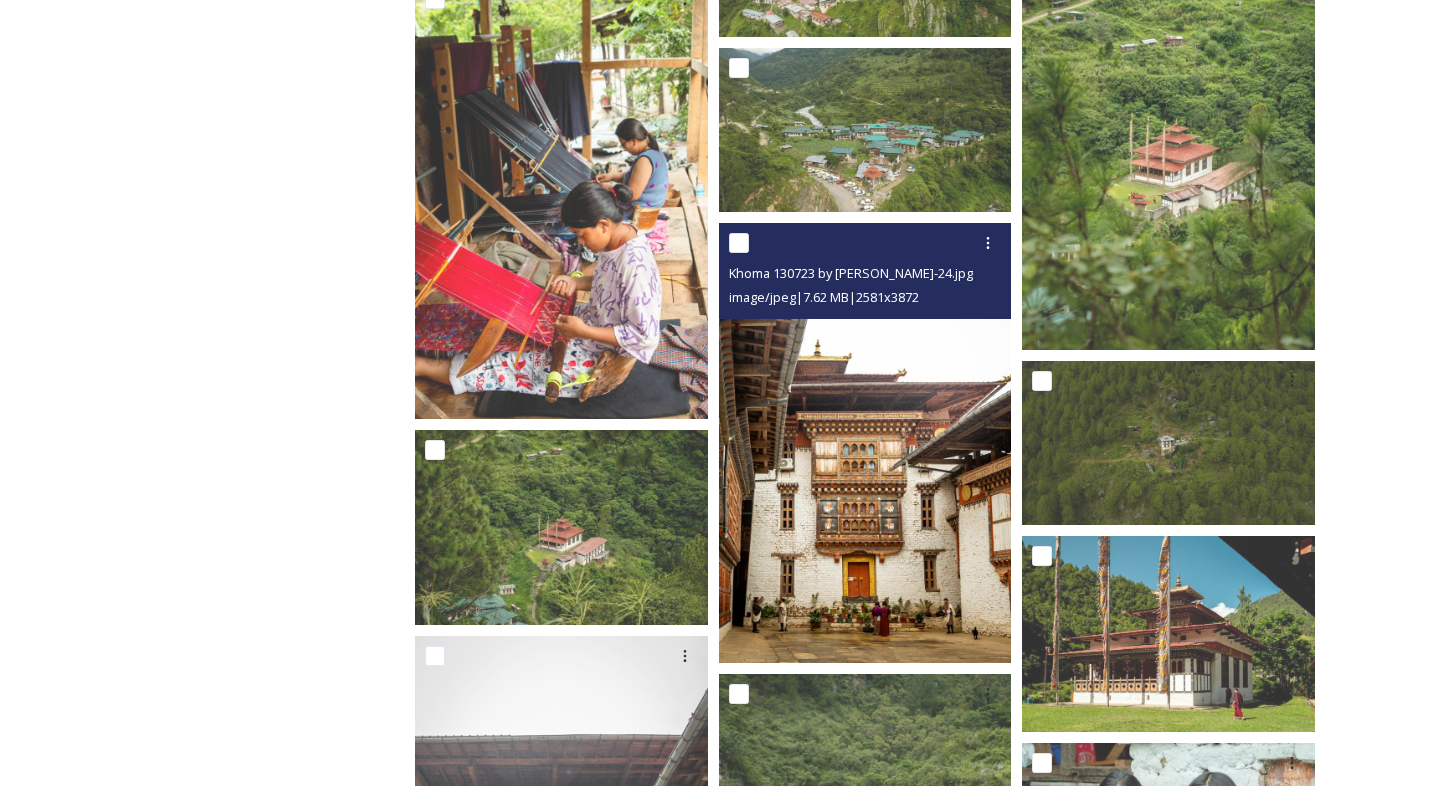 scroll, scrollTop: 1374, scrollLeft: 0, axis: vertical 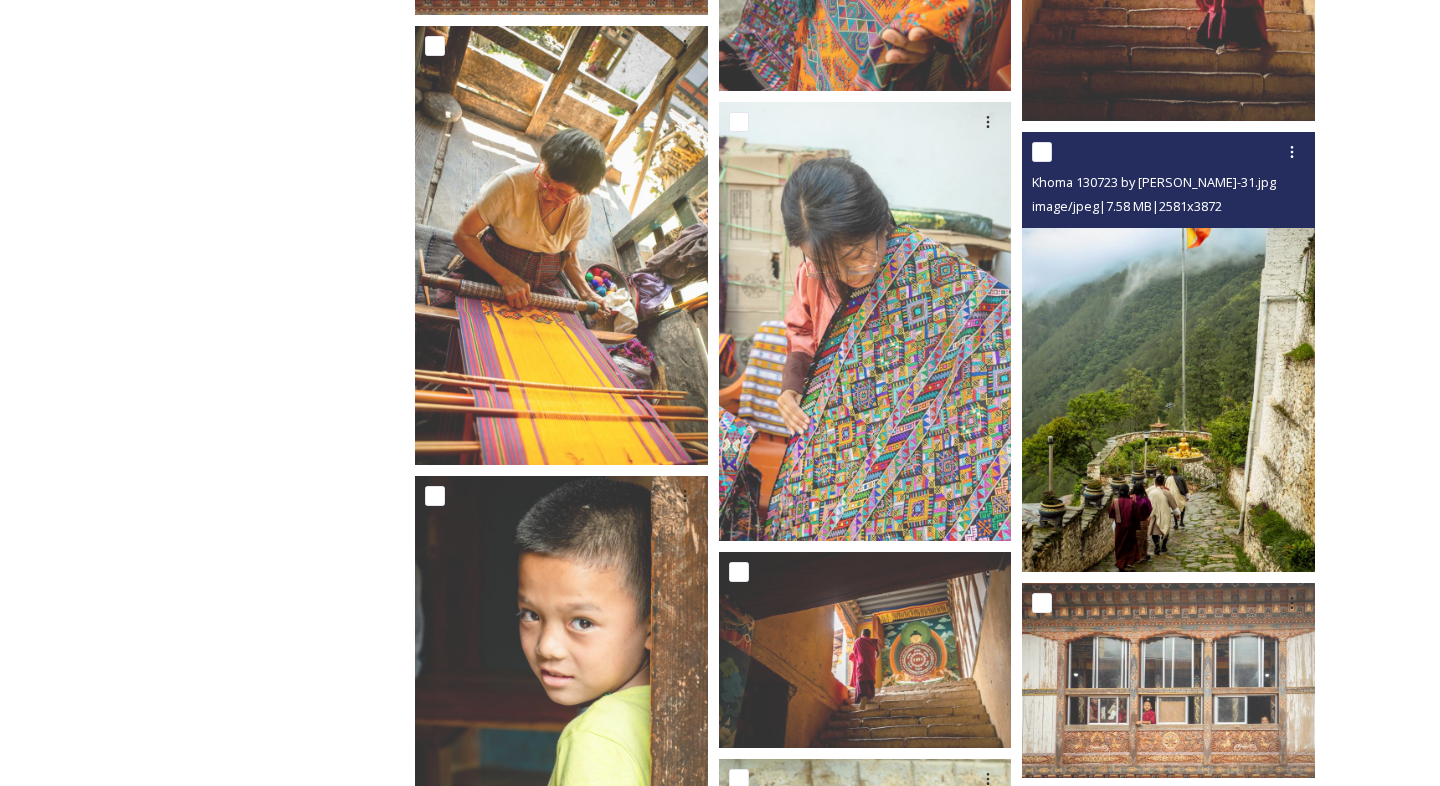 click at bounding box center (1042, 152) 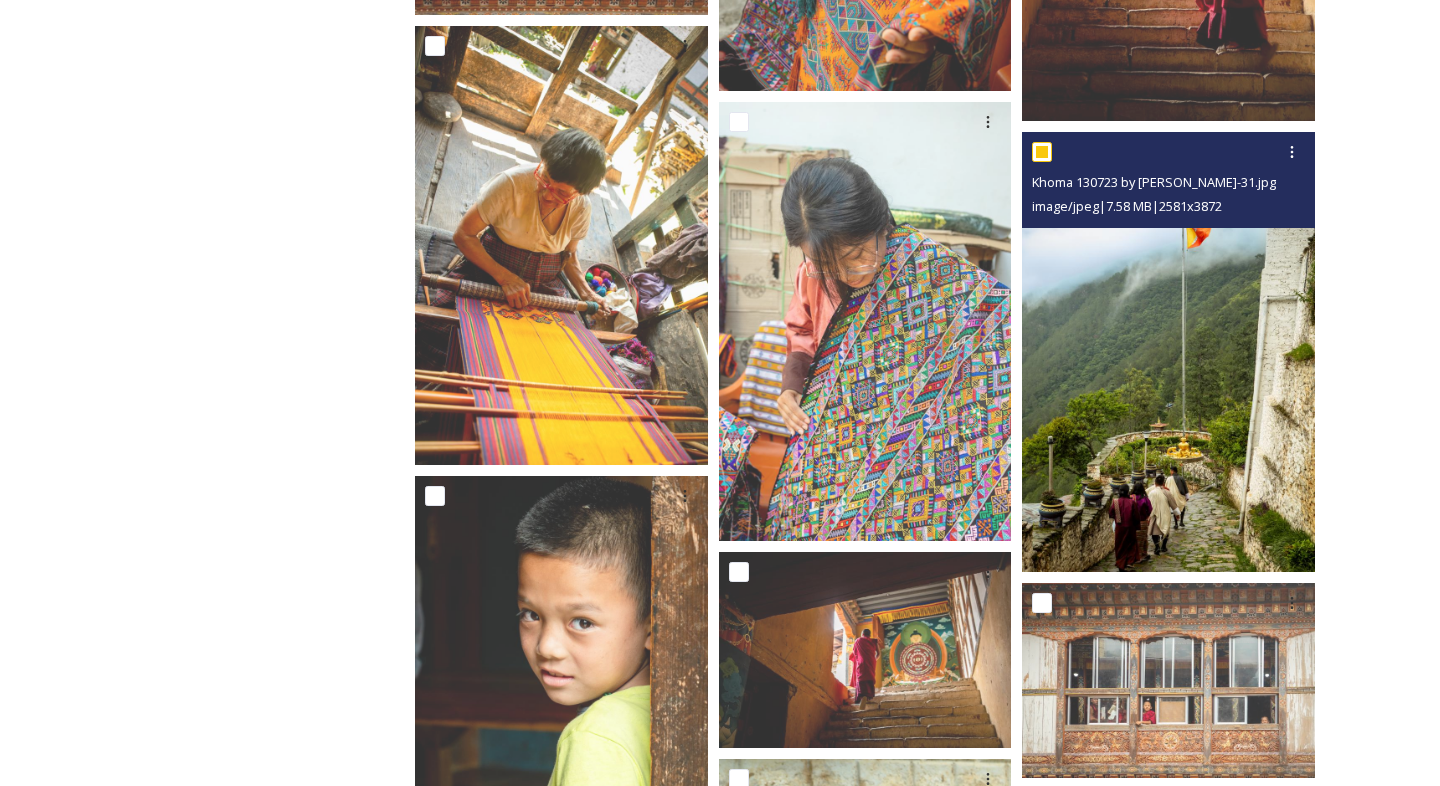 checkbox on "true" 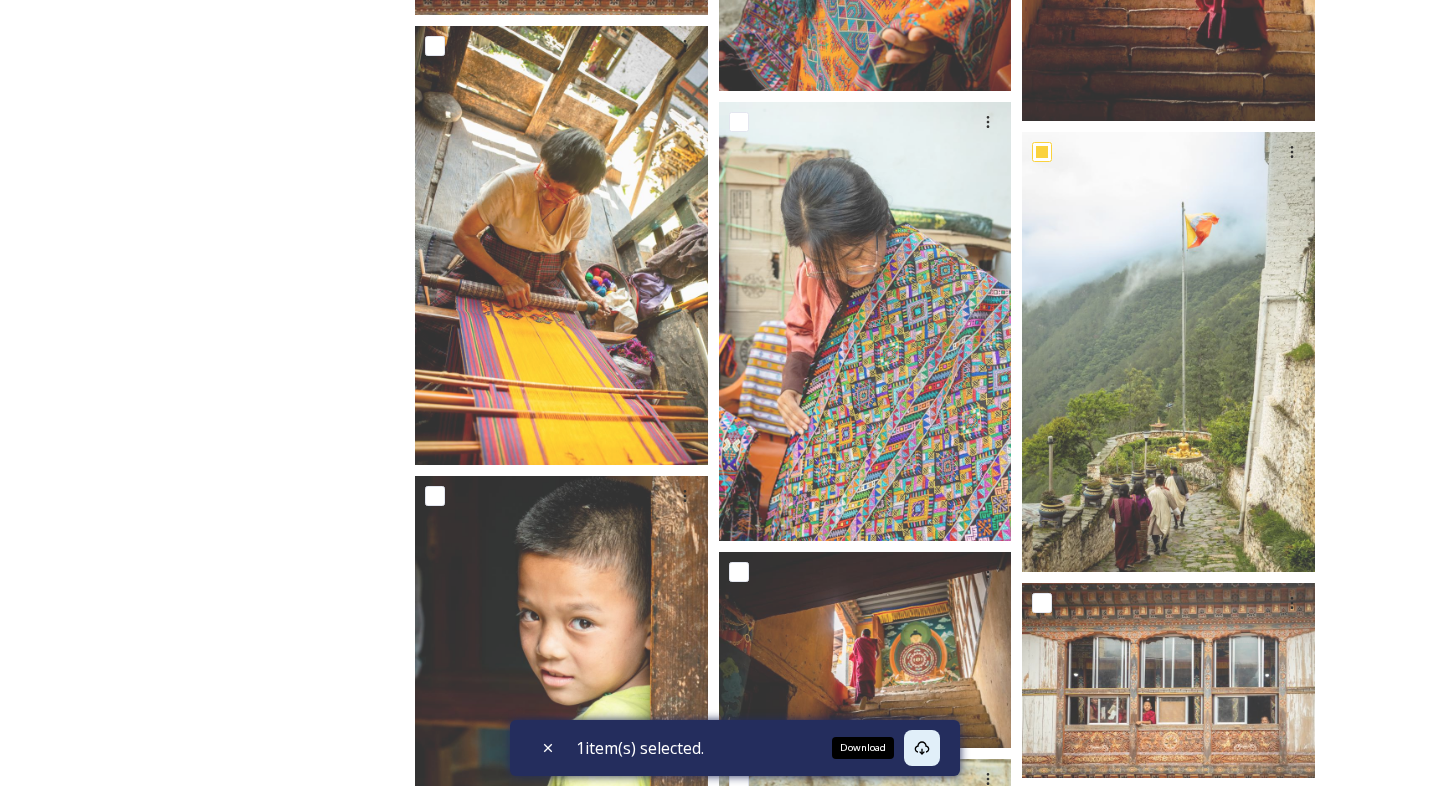 click 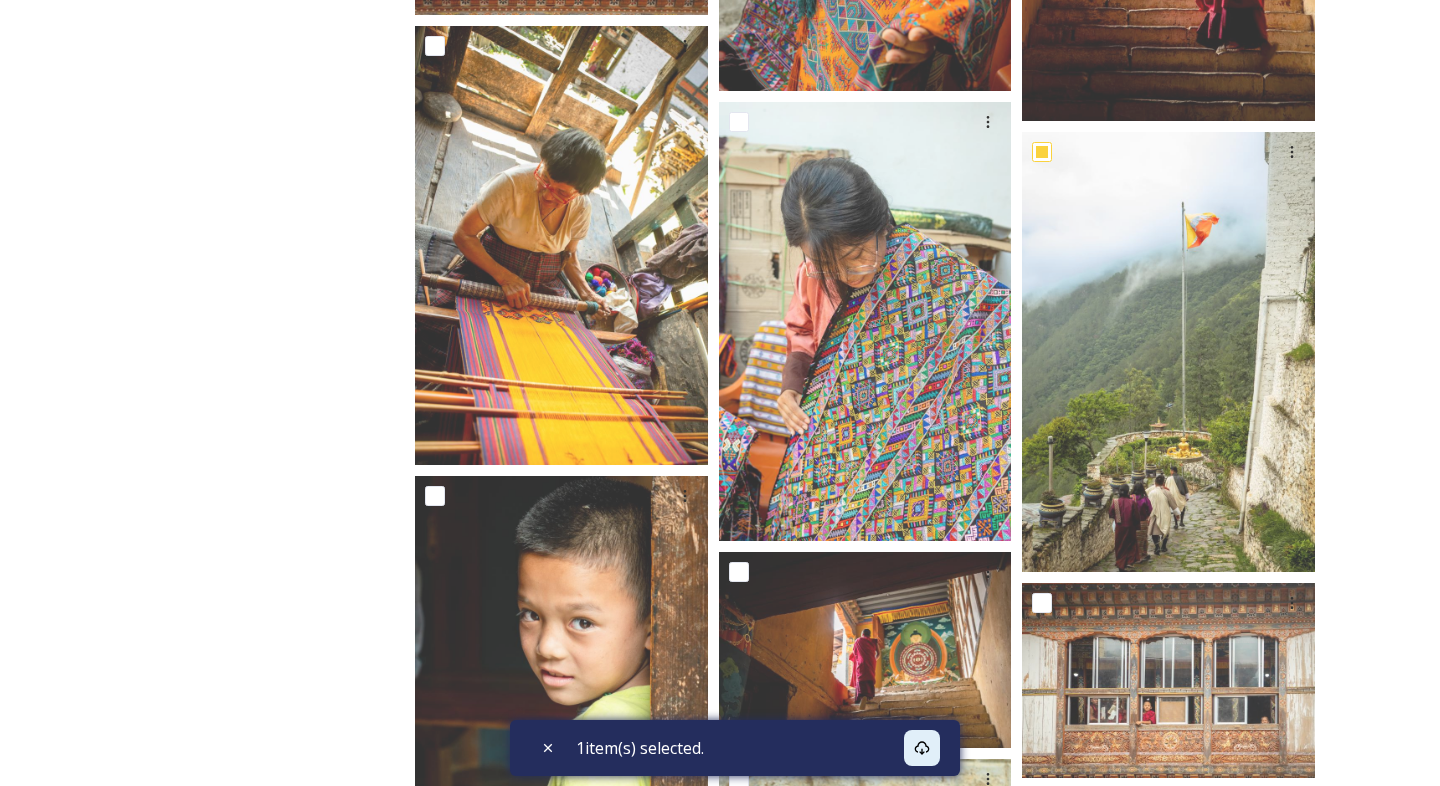 click on "Shared by:  Bhutan Tourism A library of images, videos and other digital assets relating to [GEOGRAPHIC_DATA]. You can find images and documents by performing a quick or advanced search or by browsing the folders. Commercial use is not allowed. Department of Tourism [GEOGRAPHIC_DATA] – Brand Centre Khoma 146  file s Filters Date Created Select all You've reached the end 1  item(s) selected." at bounding box center (720, 4530) 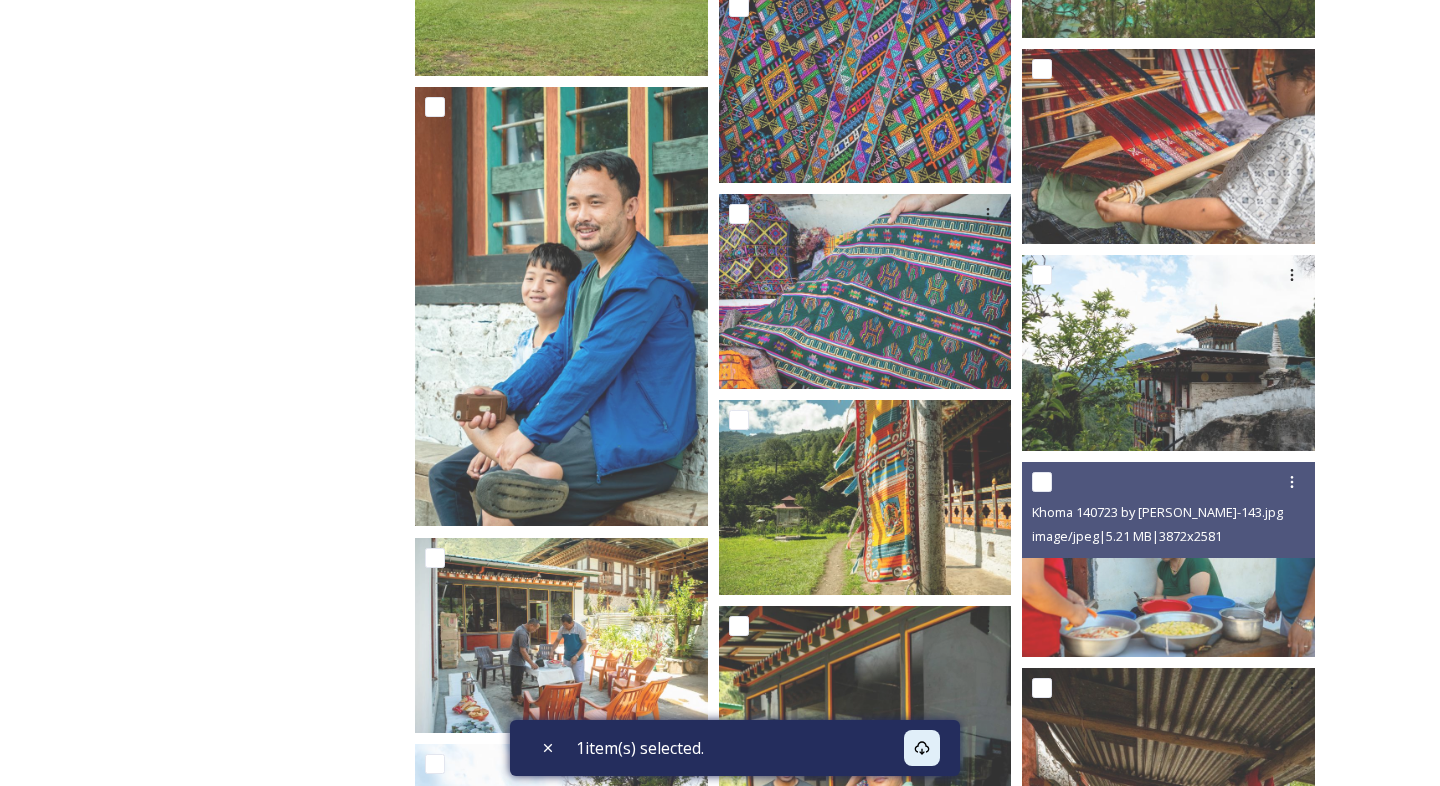 scroll, scrollTop: 6279, scrollLeft: 0, axis: vertical 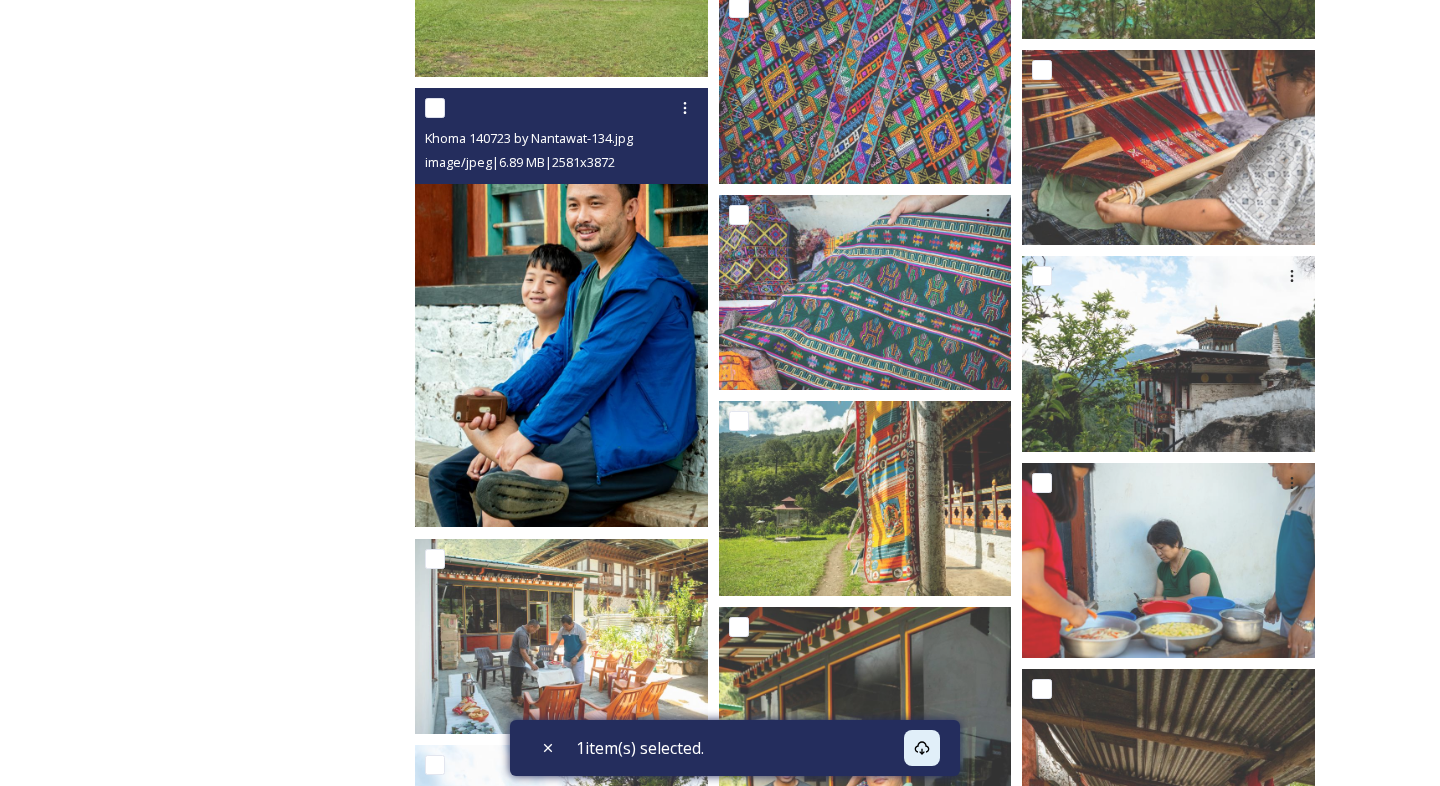 click at bounding box center (435, 108) 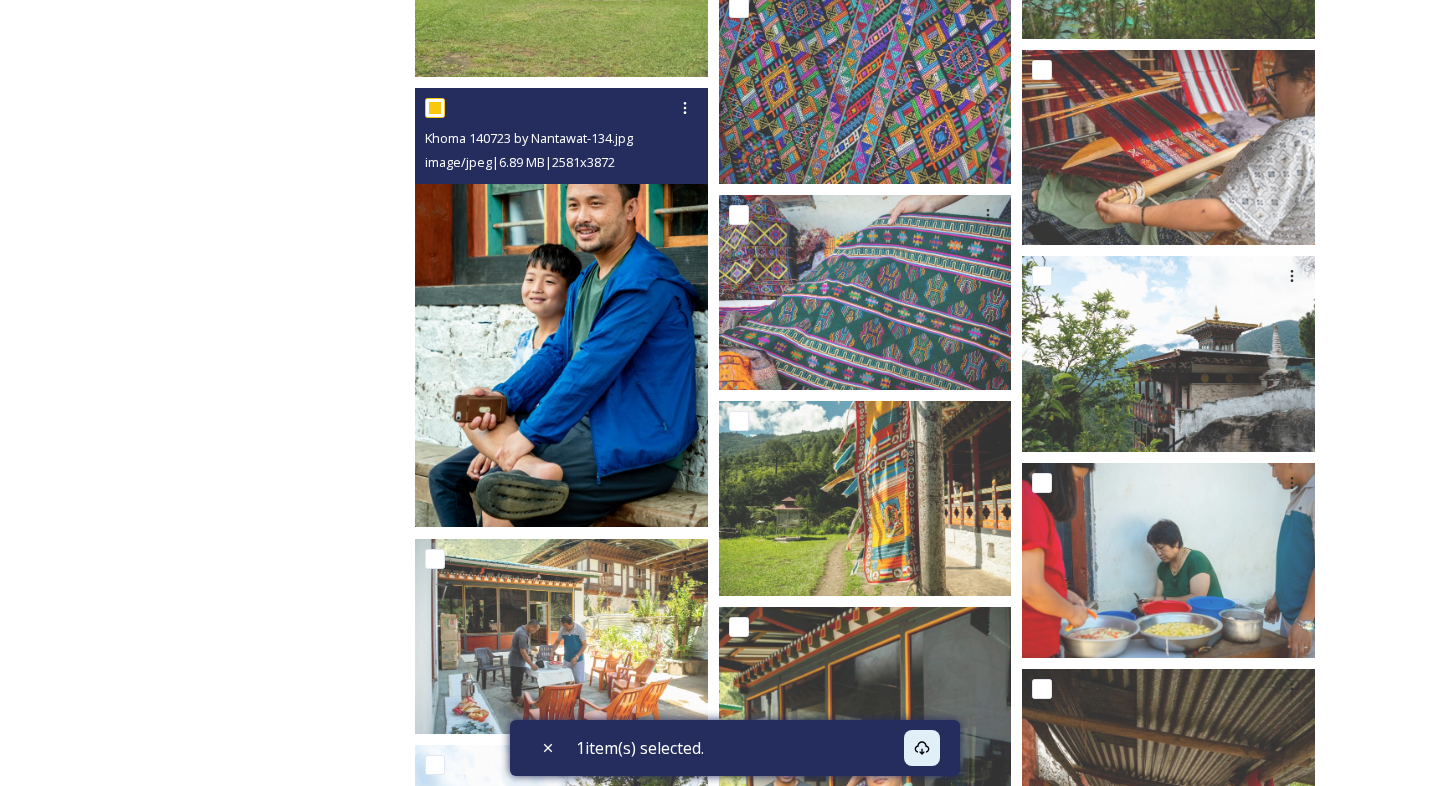 checkbox on "true" 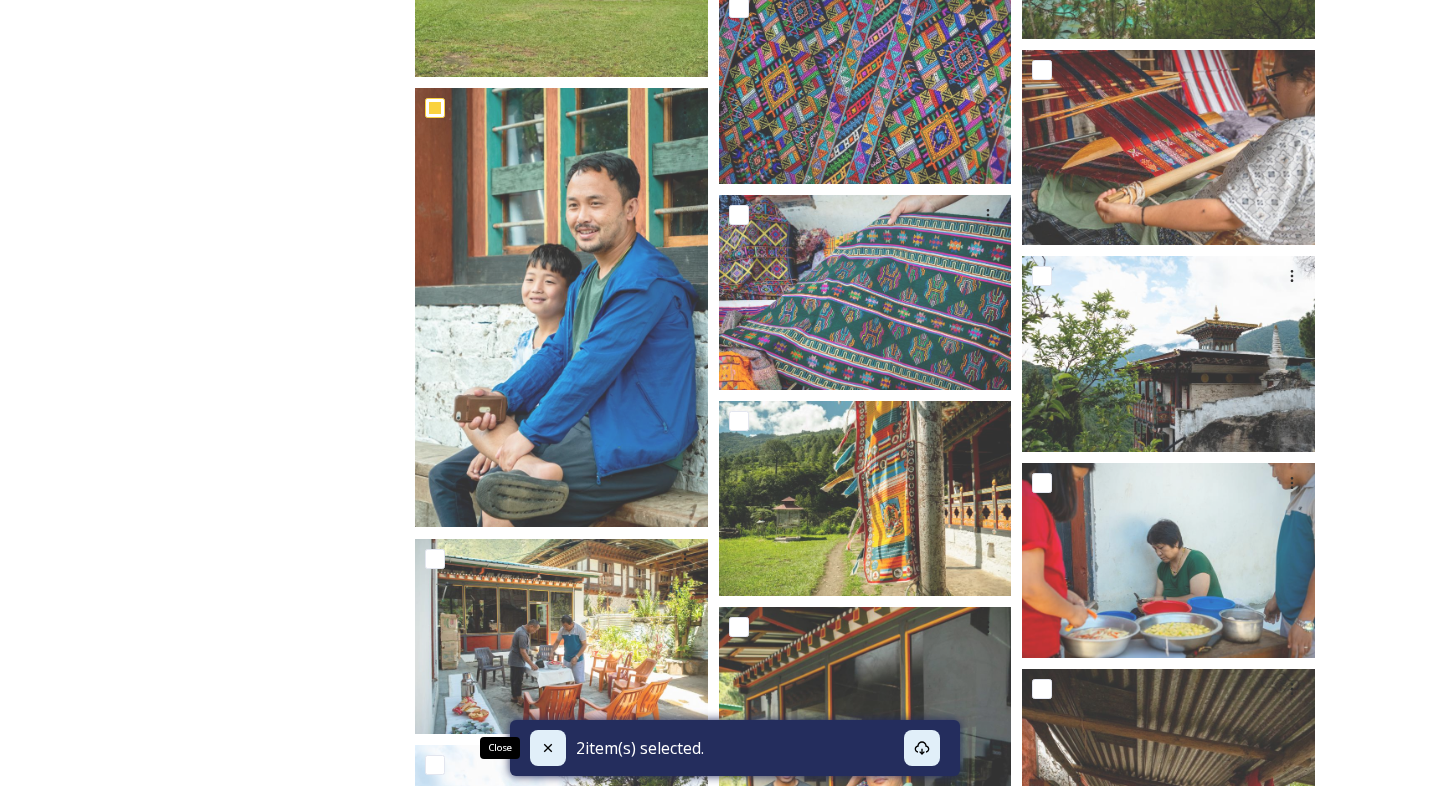 click 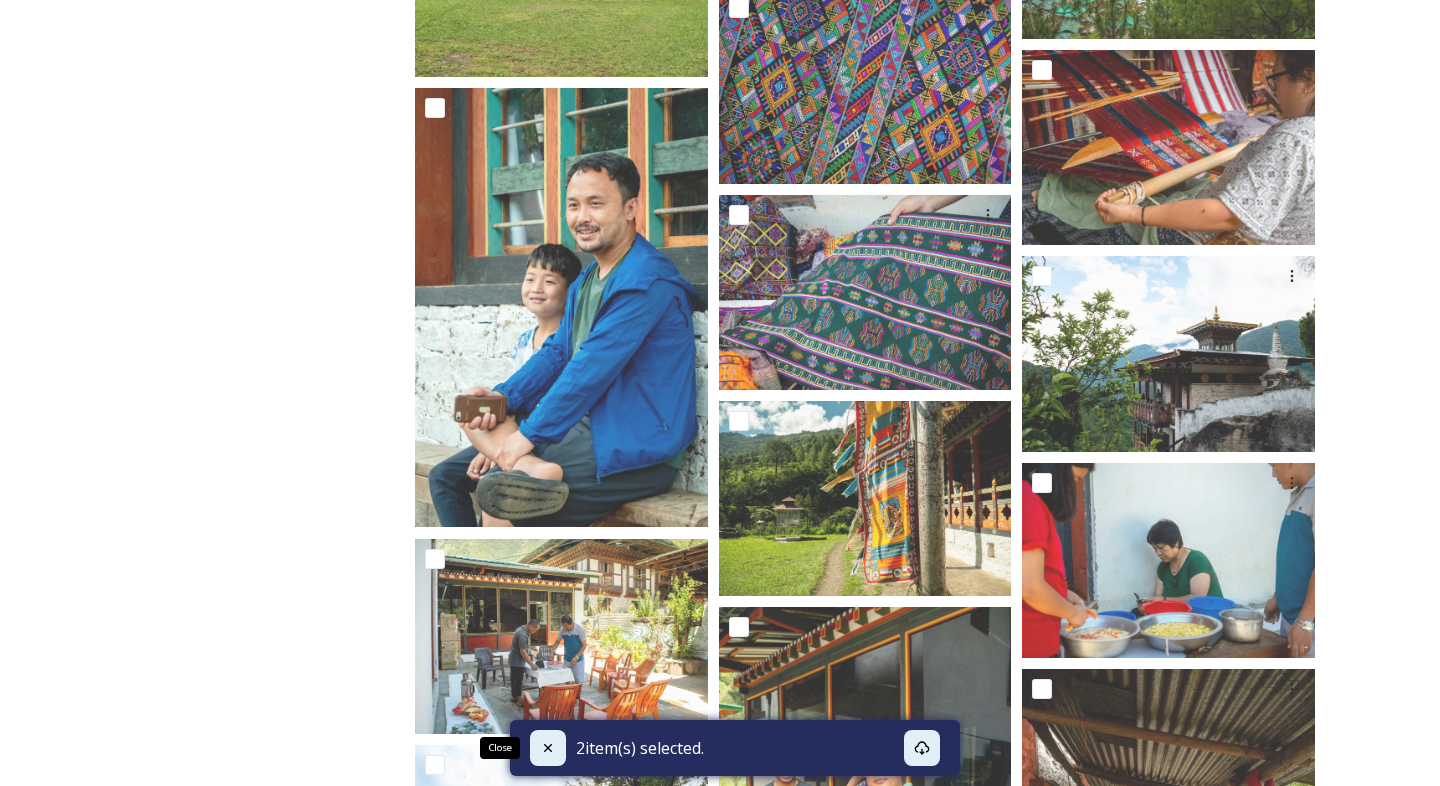 checkbox on "false" 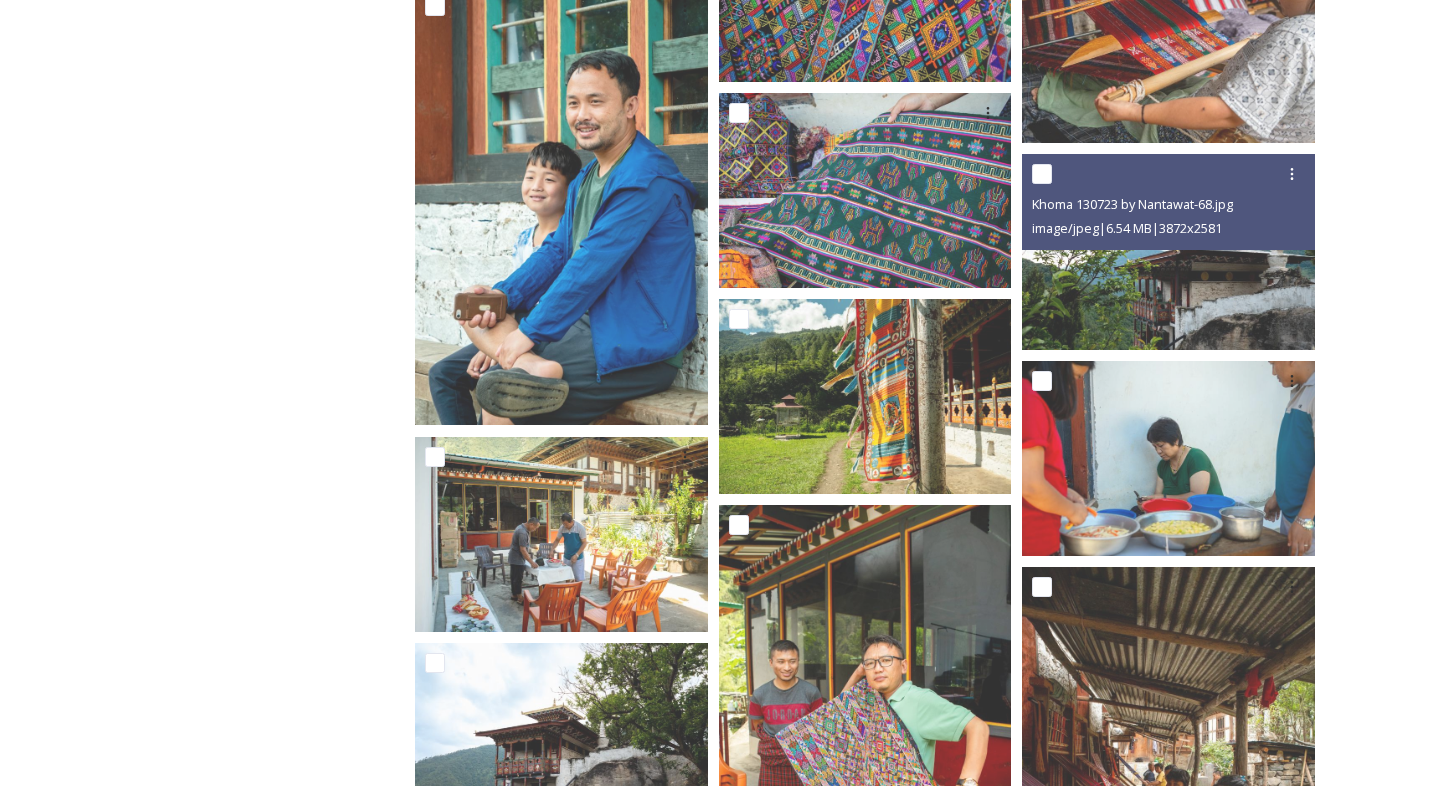 scroll, scrollTop: 6405, scrollLeft: 0, axis: vertical 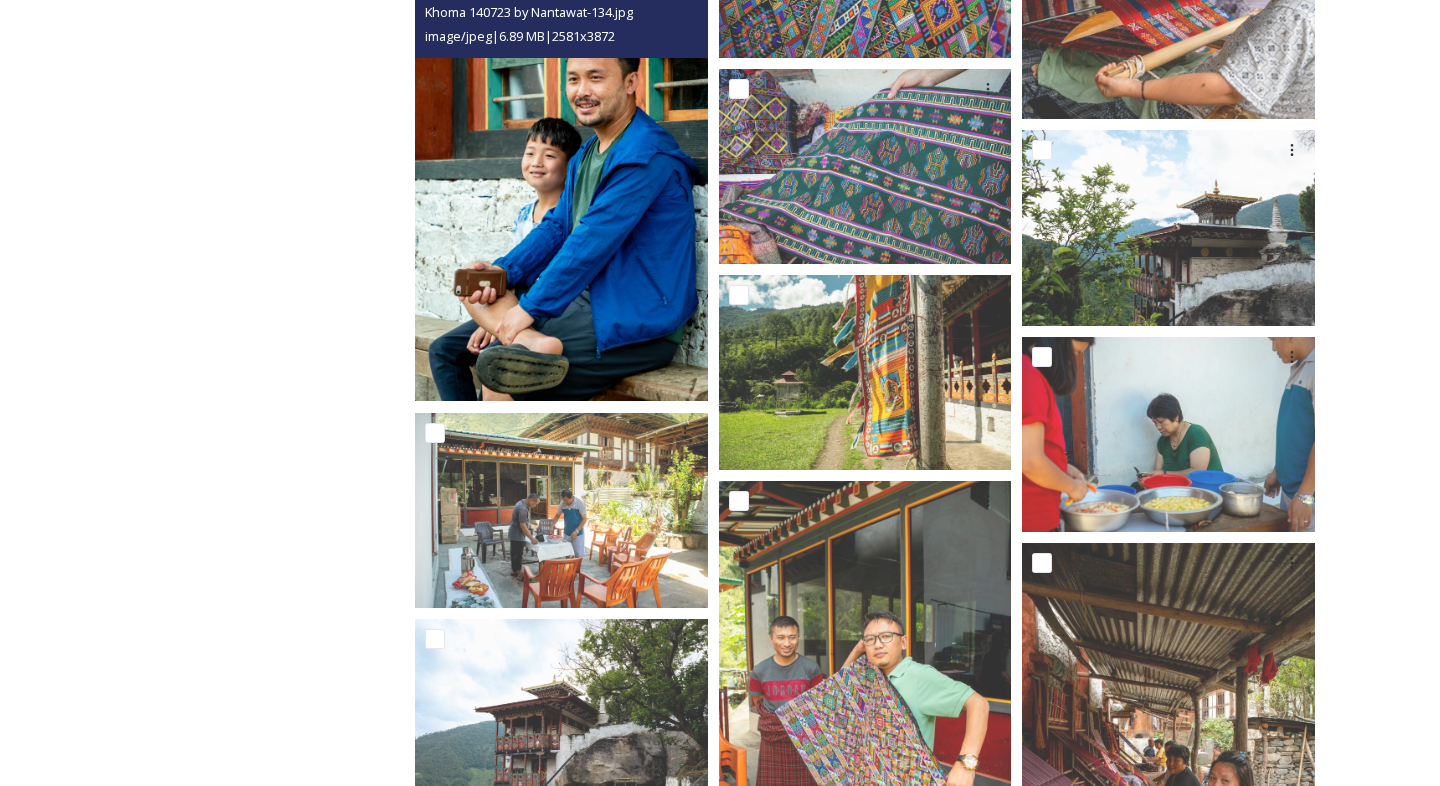 click at bounding box center [561, 182] 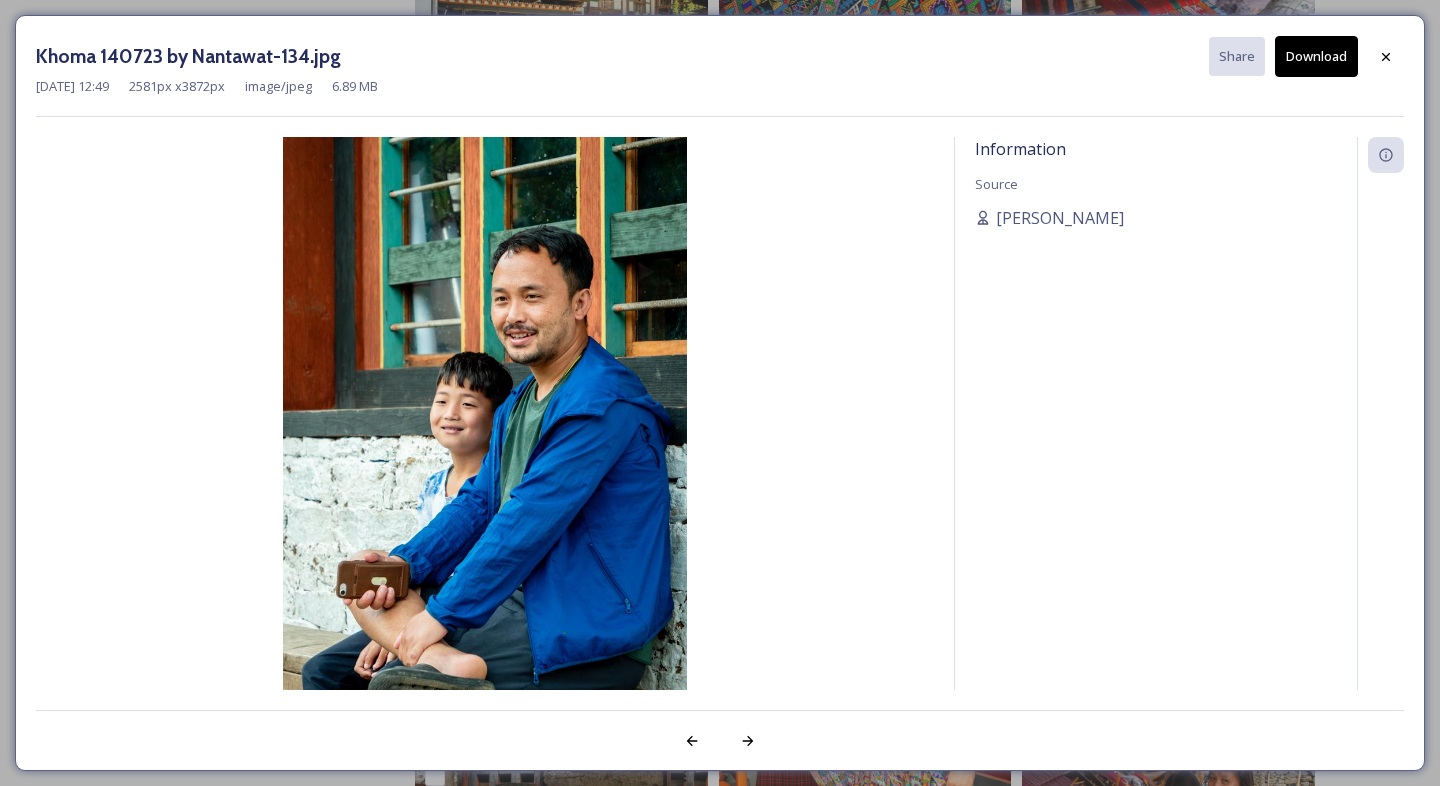 click on "Download" at bounding box center [1316, 56] 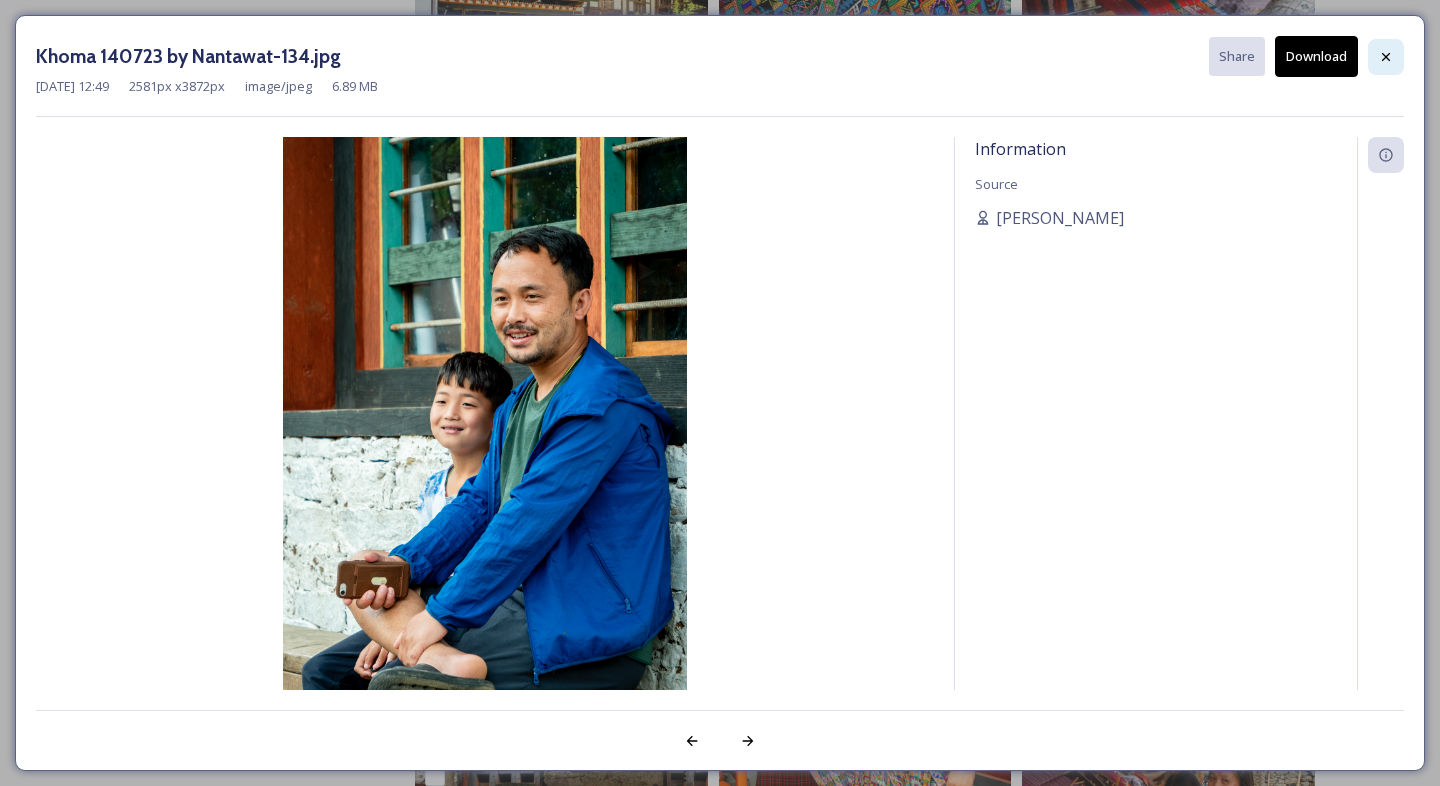 click 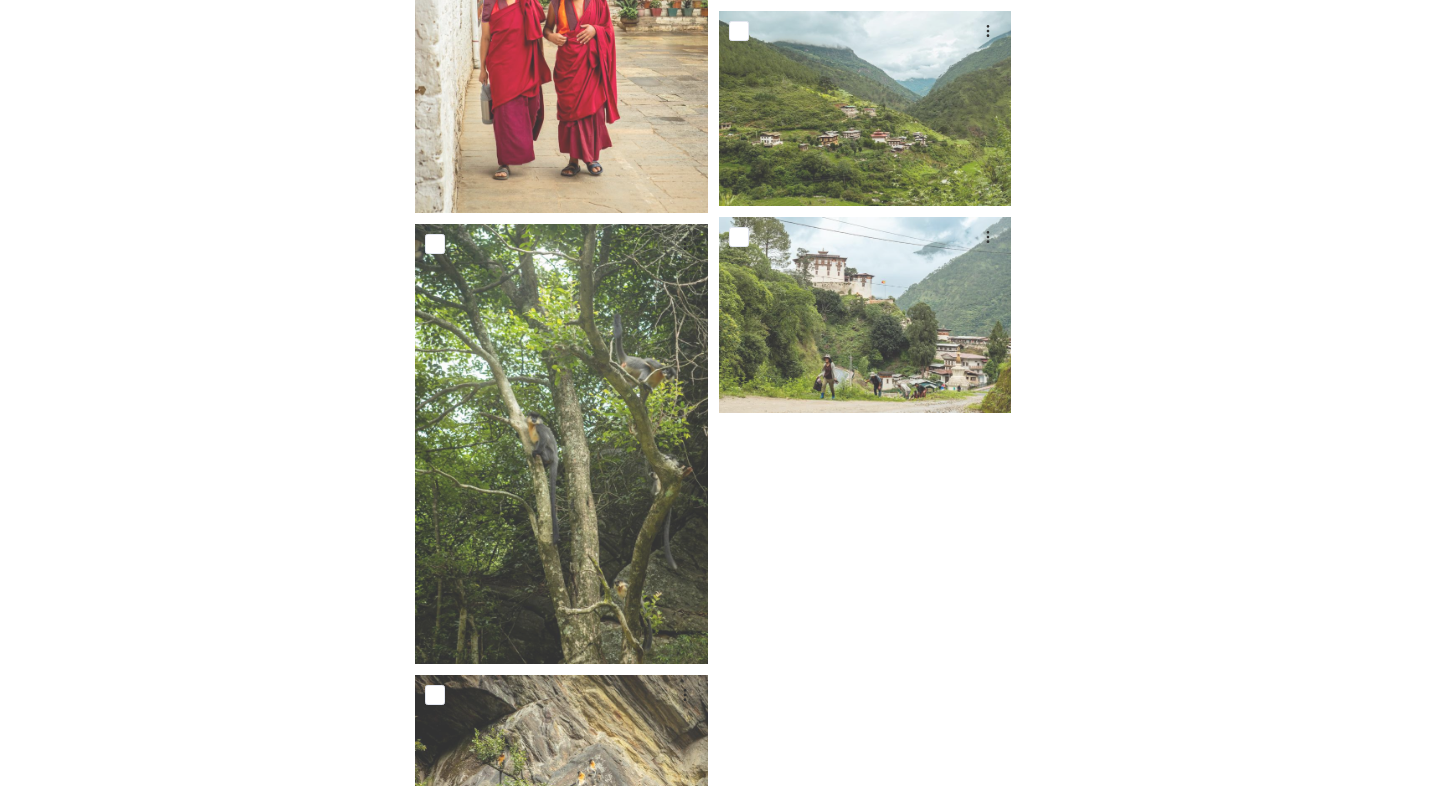 scroll, scrollTop: 14618, scrollLeft: 0, axis: vertical 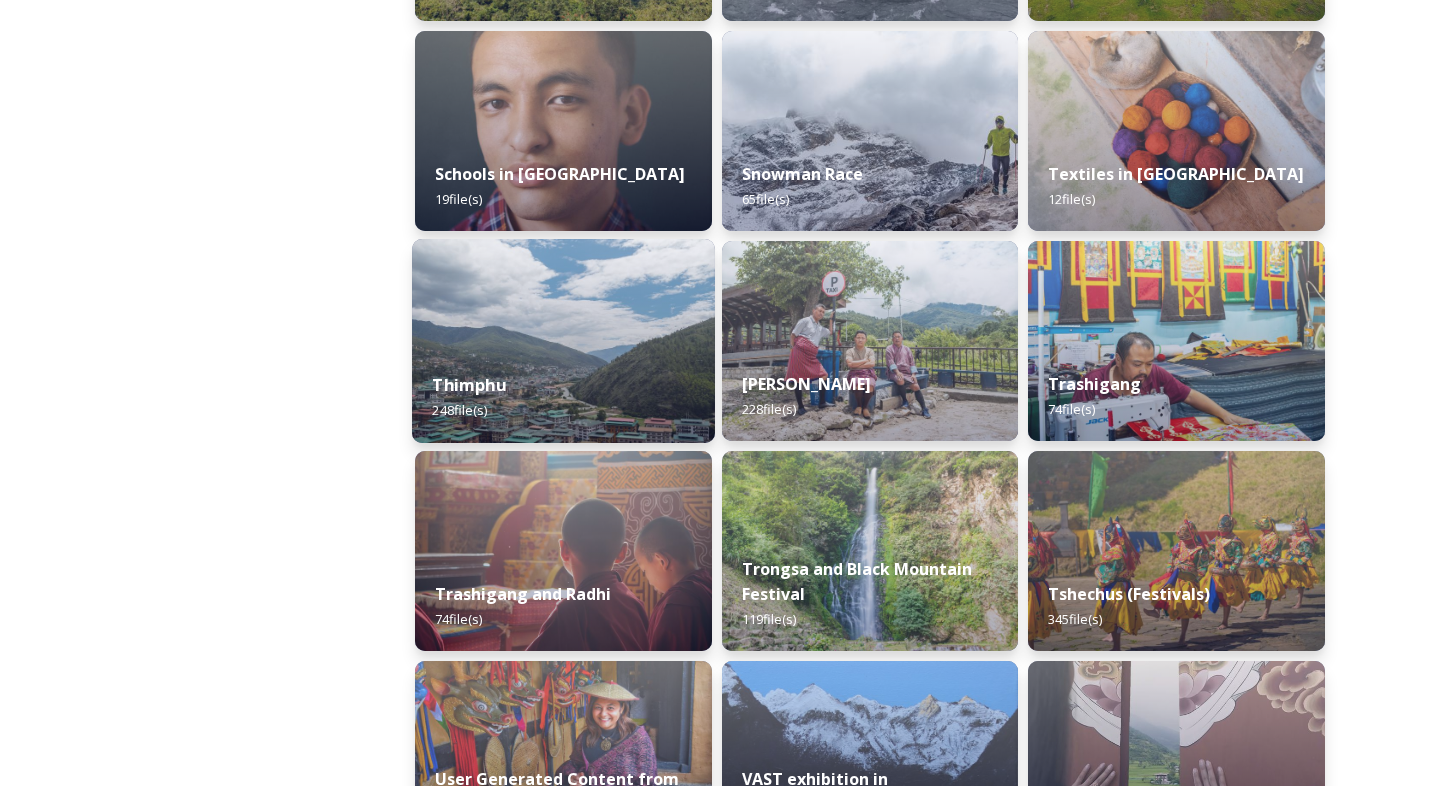 click at bounding box center [563, 341] 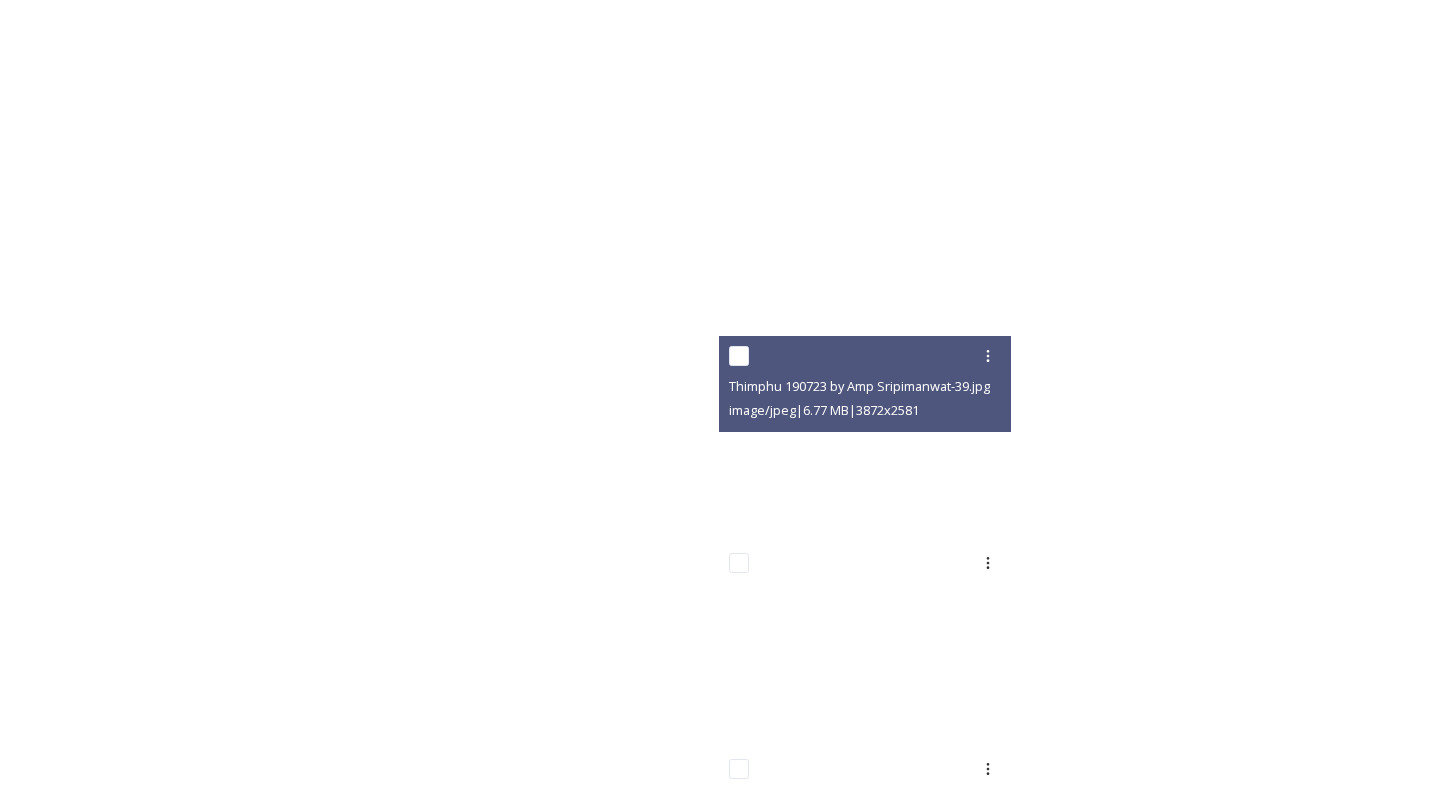scroll, scrollTop: 18953, scrollLeft: 0, axis: vertical 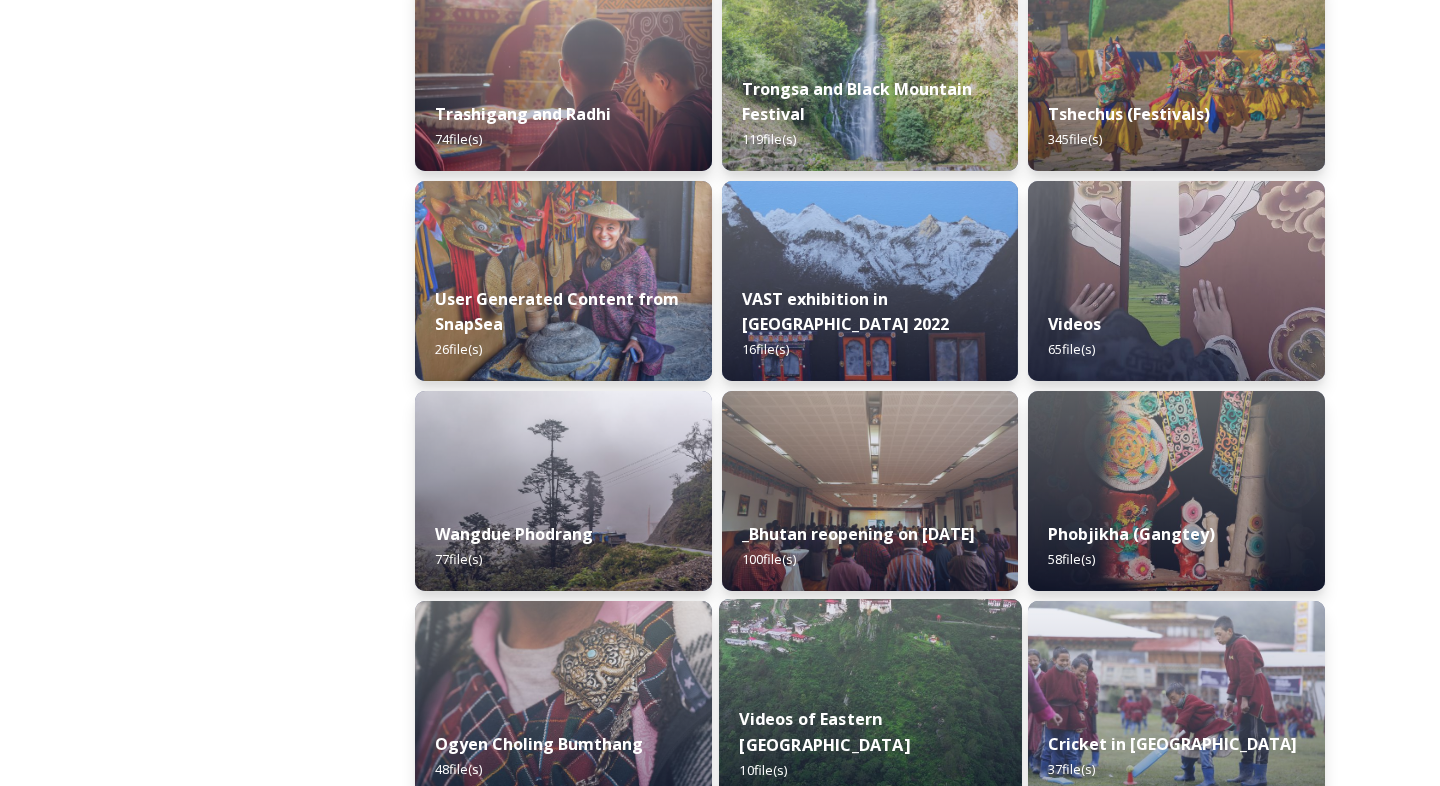 click at bounding box center [870, 491] 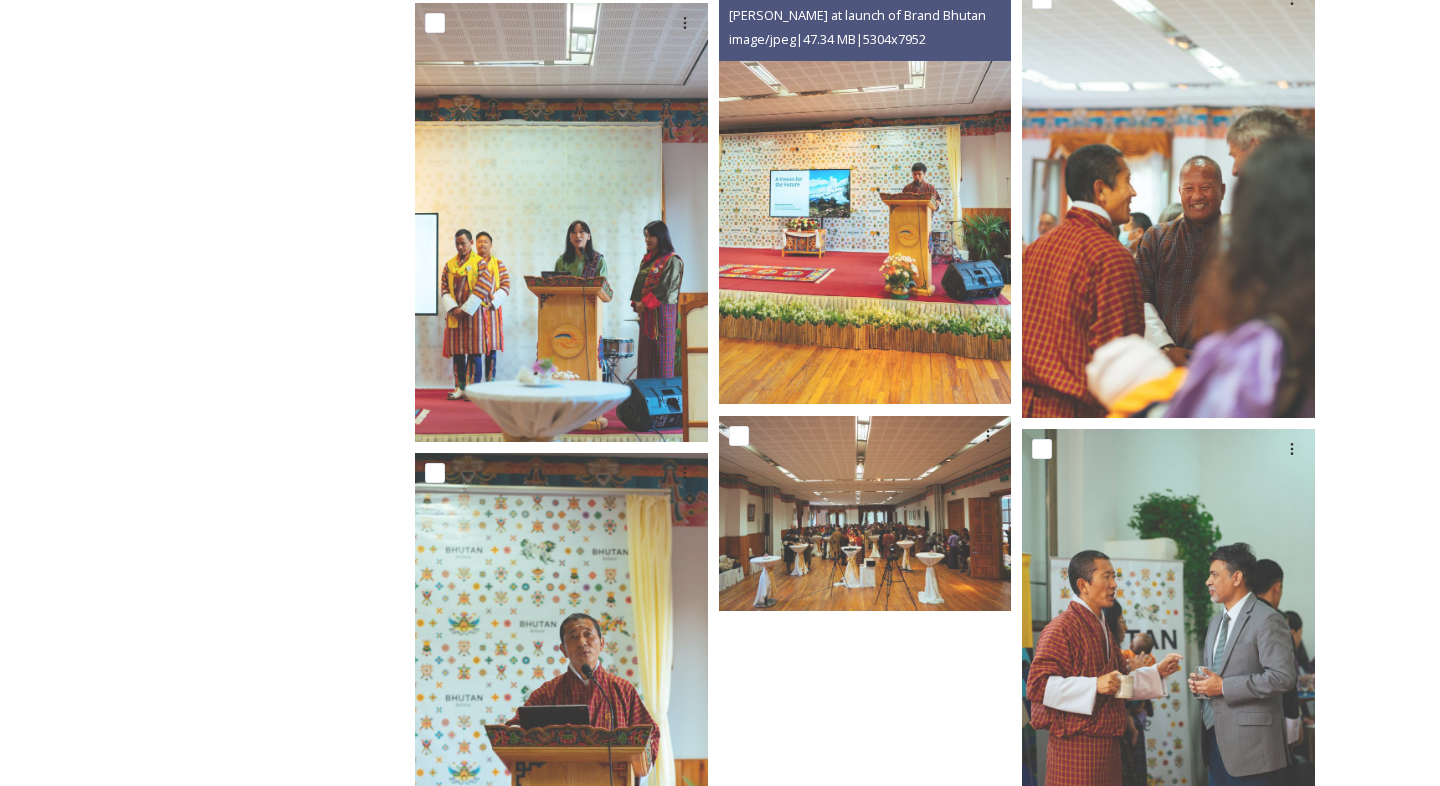scroll, scrollTop: 5700, scrollLeft: 0, axis: vertical 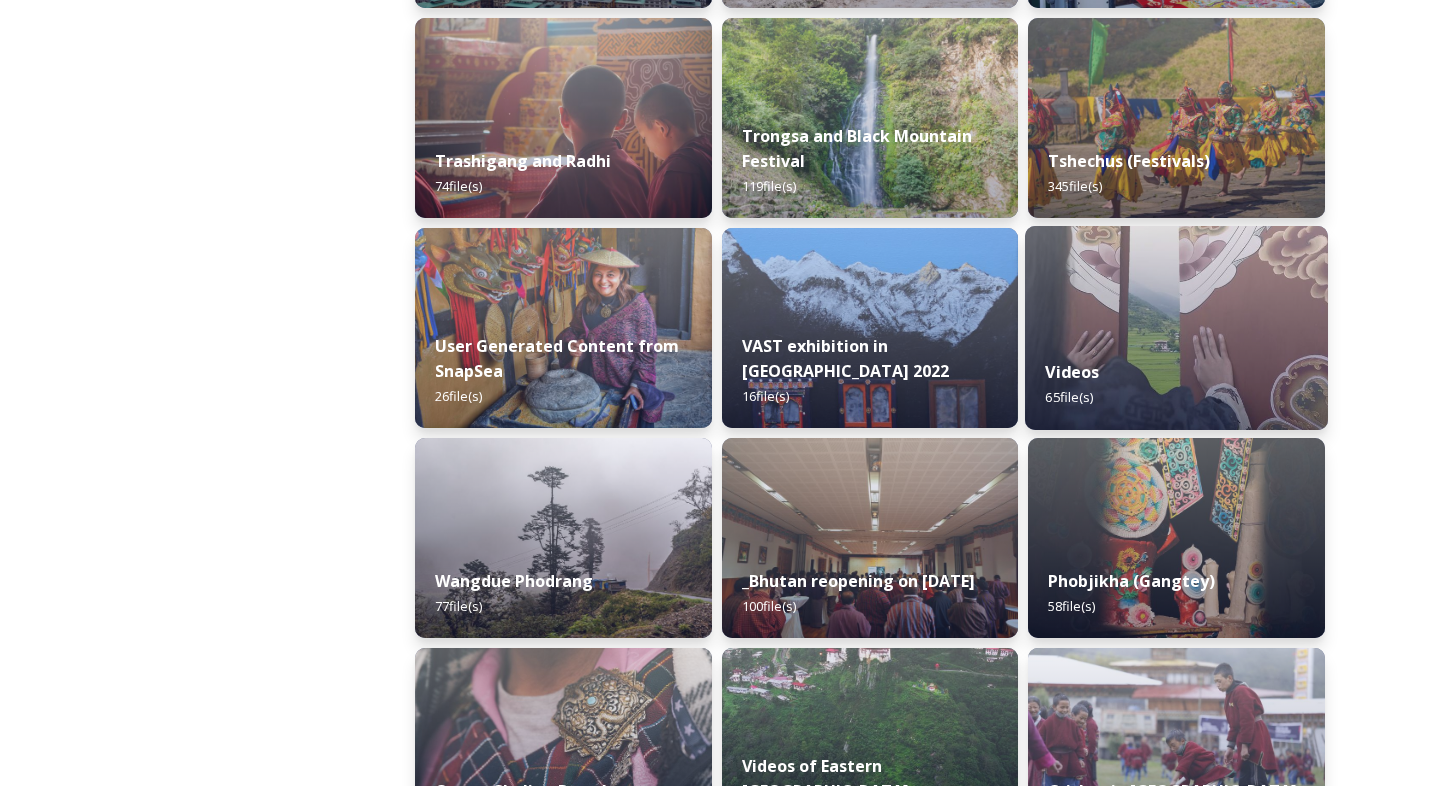 click at bounding box center (1176, 328) 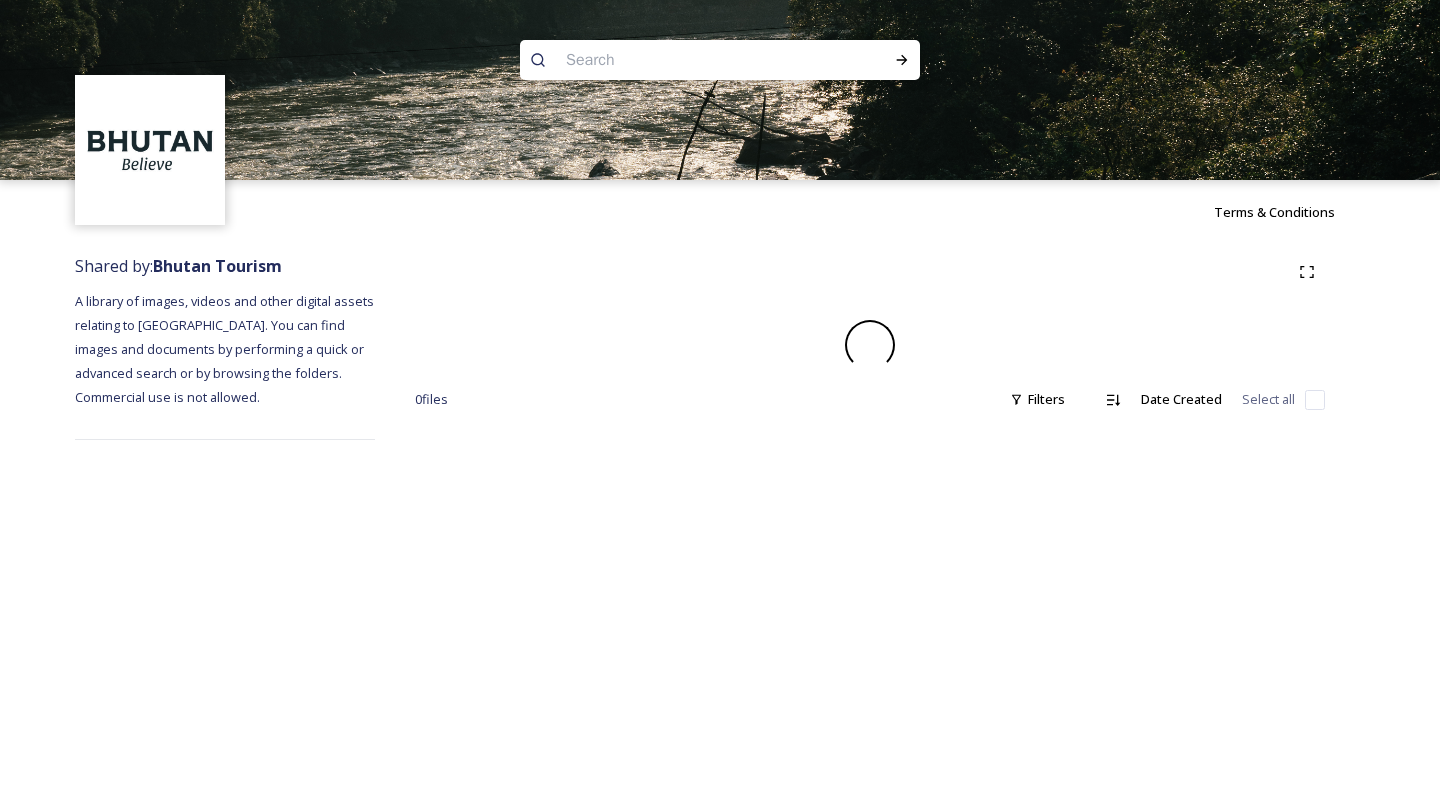 scroll, scrollTop: 0, scrollLeft: 0, axis: both 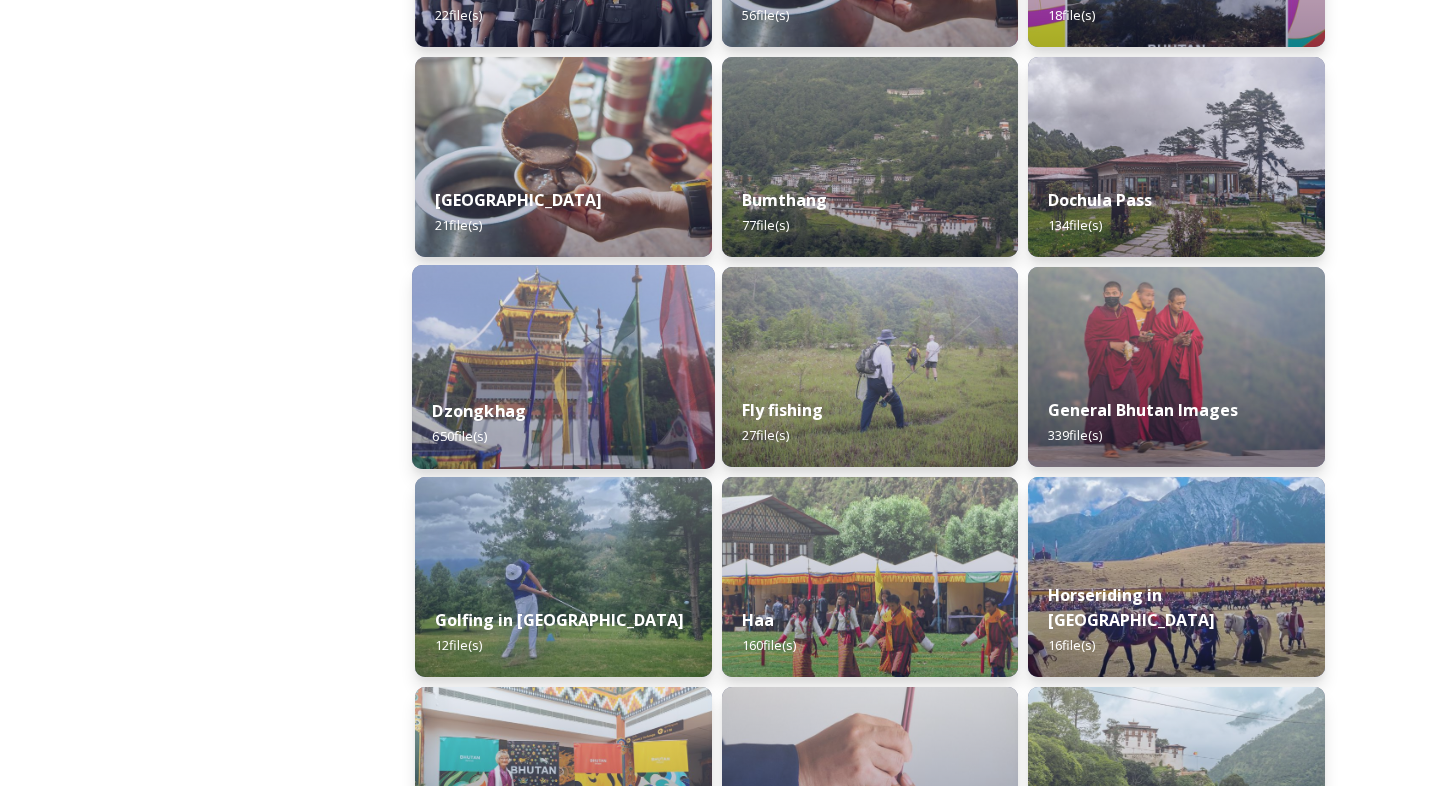click at bounding box center (563, 367) 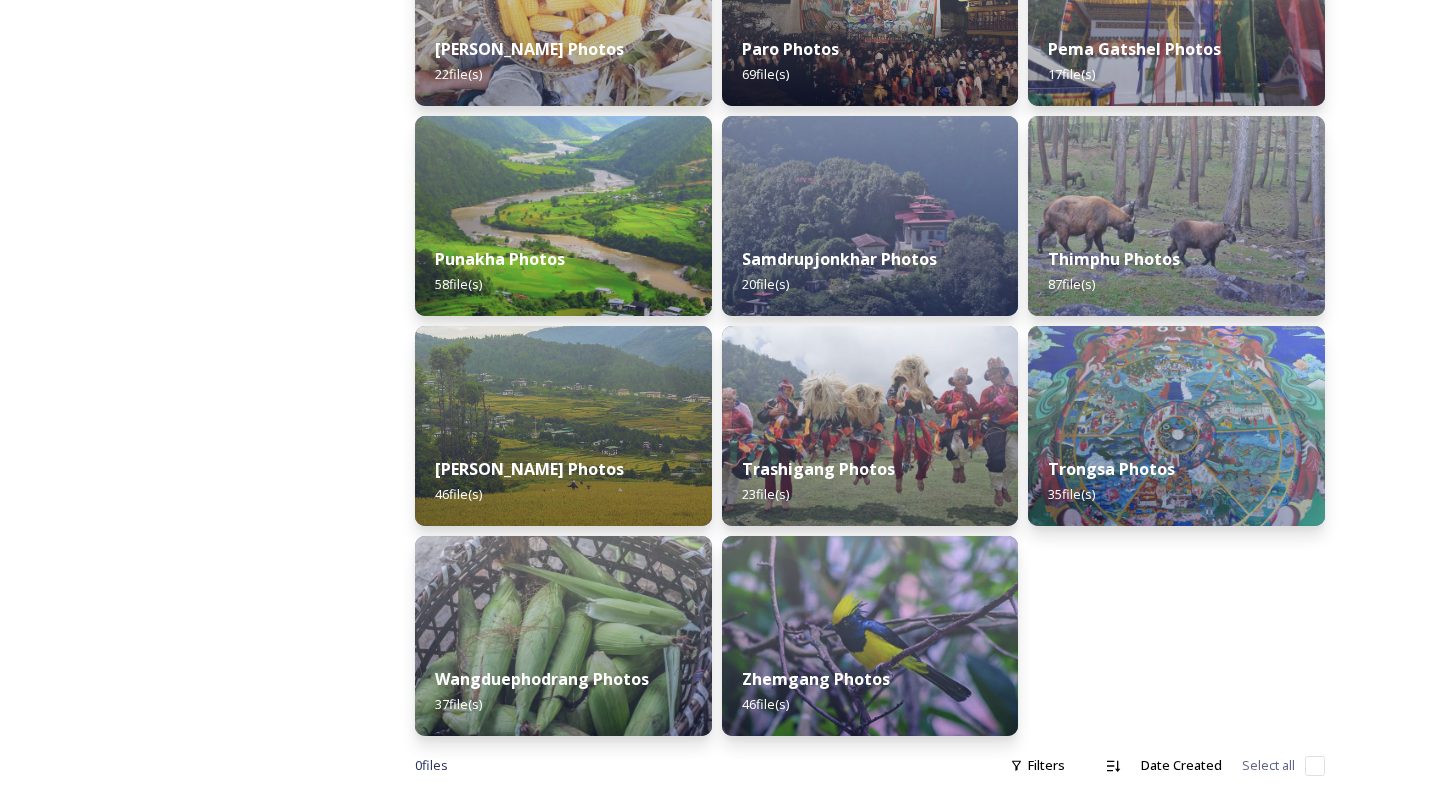 scroll, scrollTop: 877, scrollLeft: 0, axis: vertical 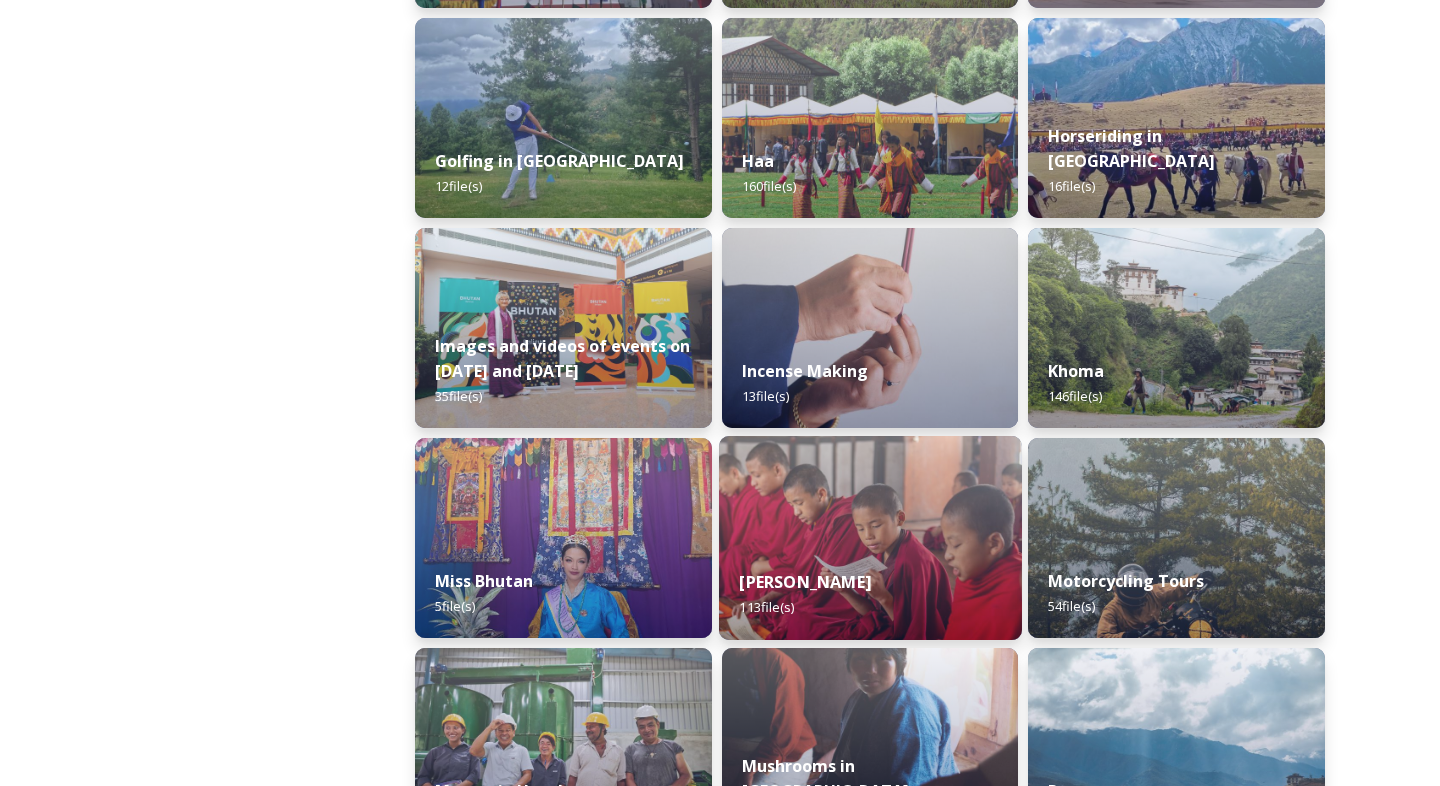 click at bounding box center (870, 538) 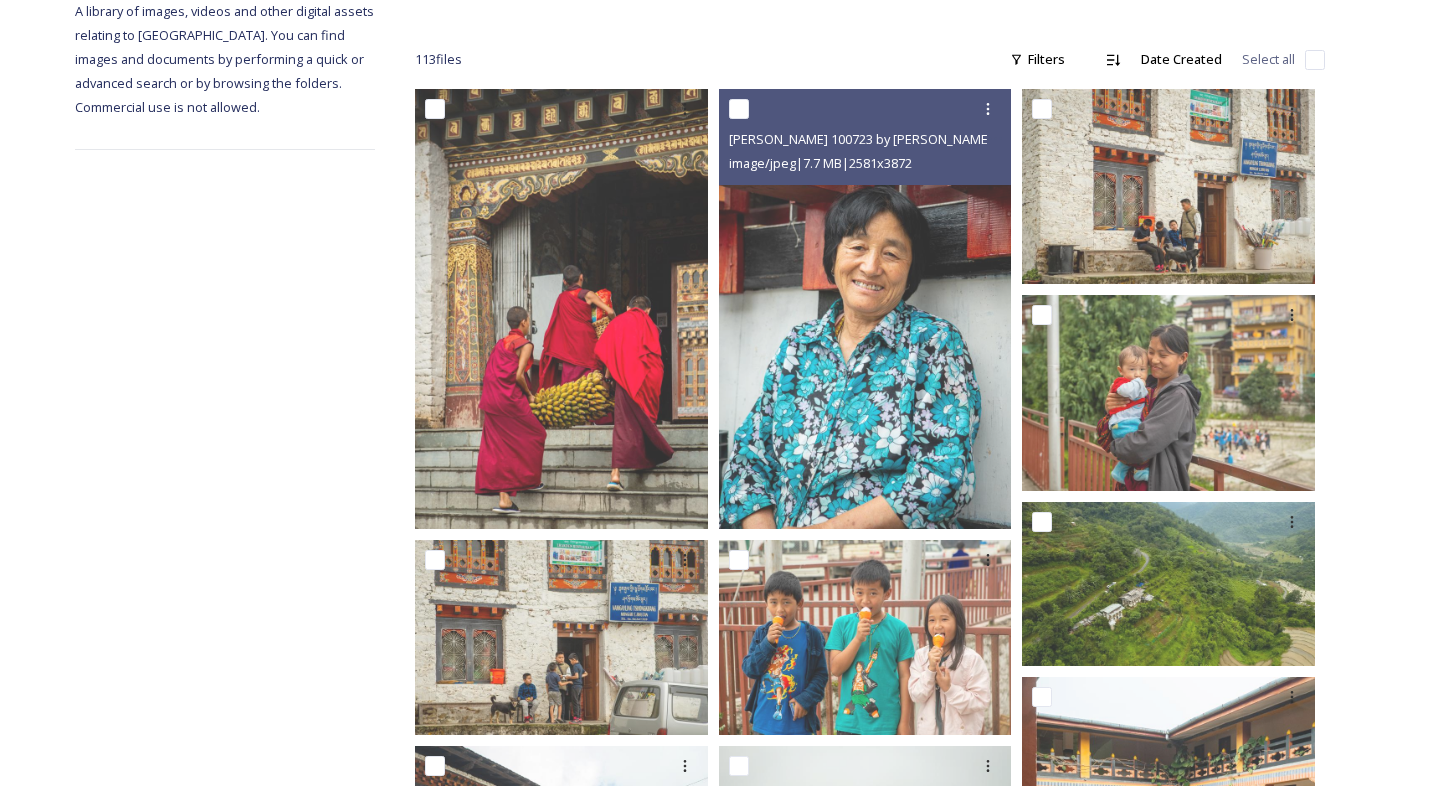 scroll, scrollTop: 291, scrollLeft: 0, axis: vertical 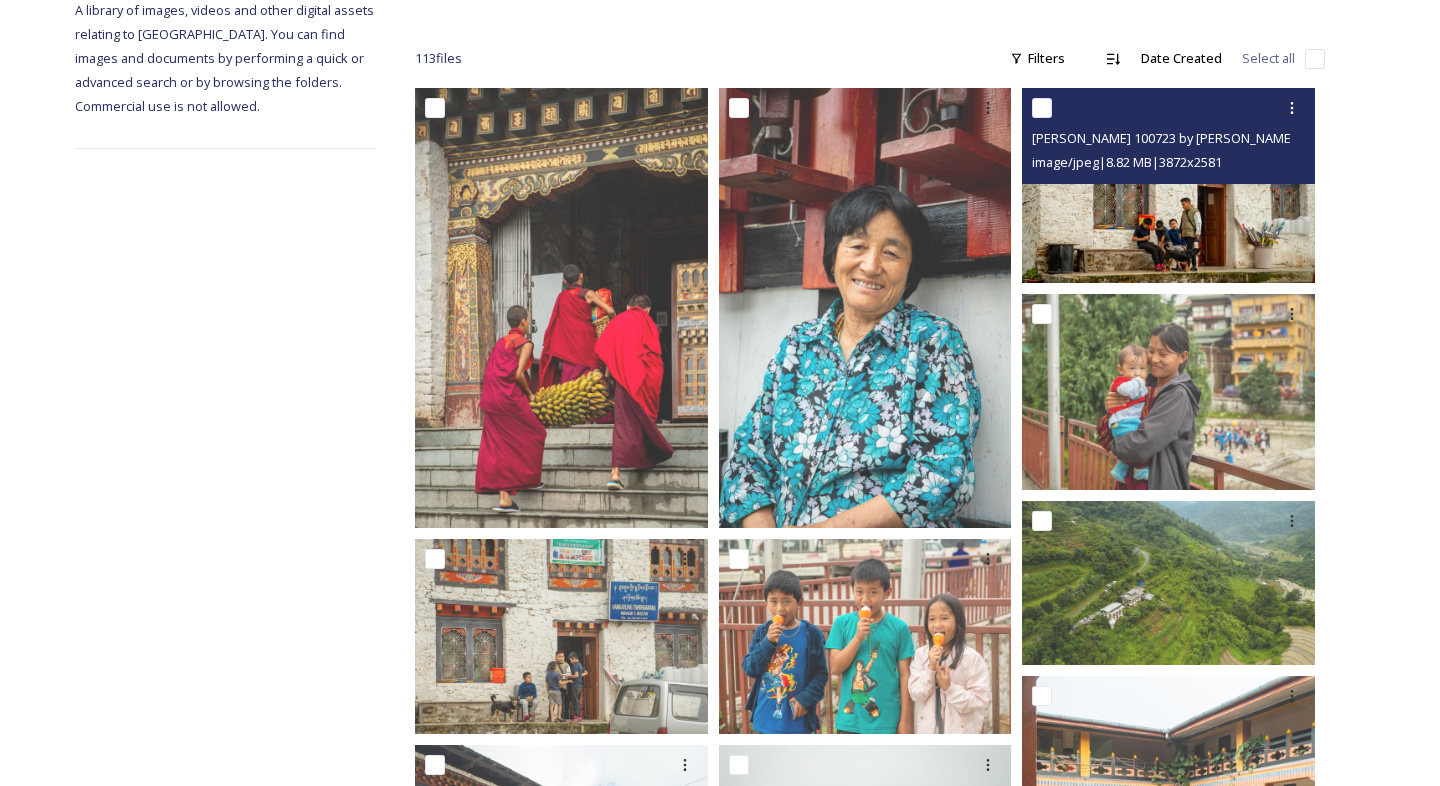 click at bounding box center (1168, 185) 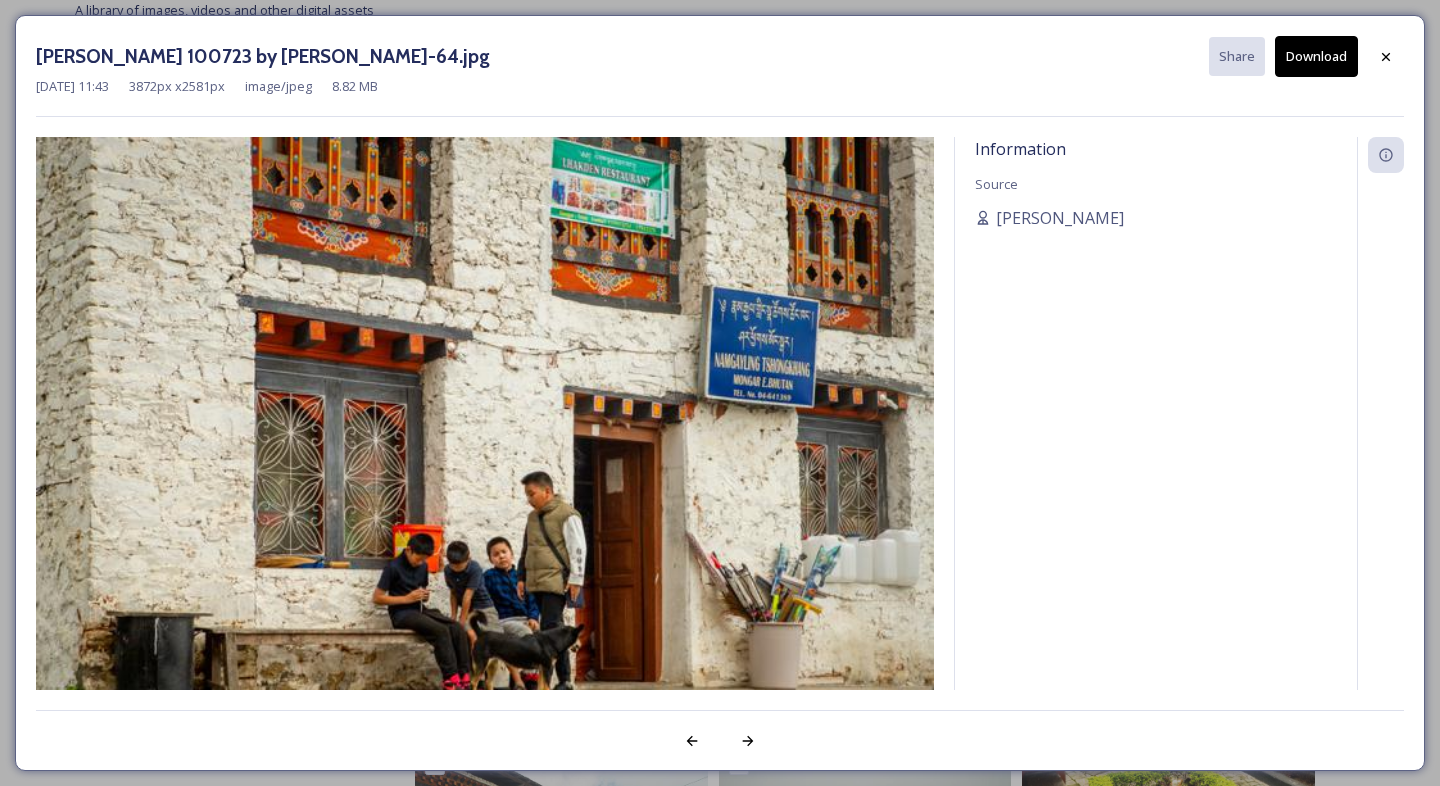 click on "Download" at bounding box center (1316, 56) 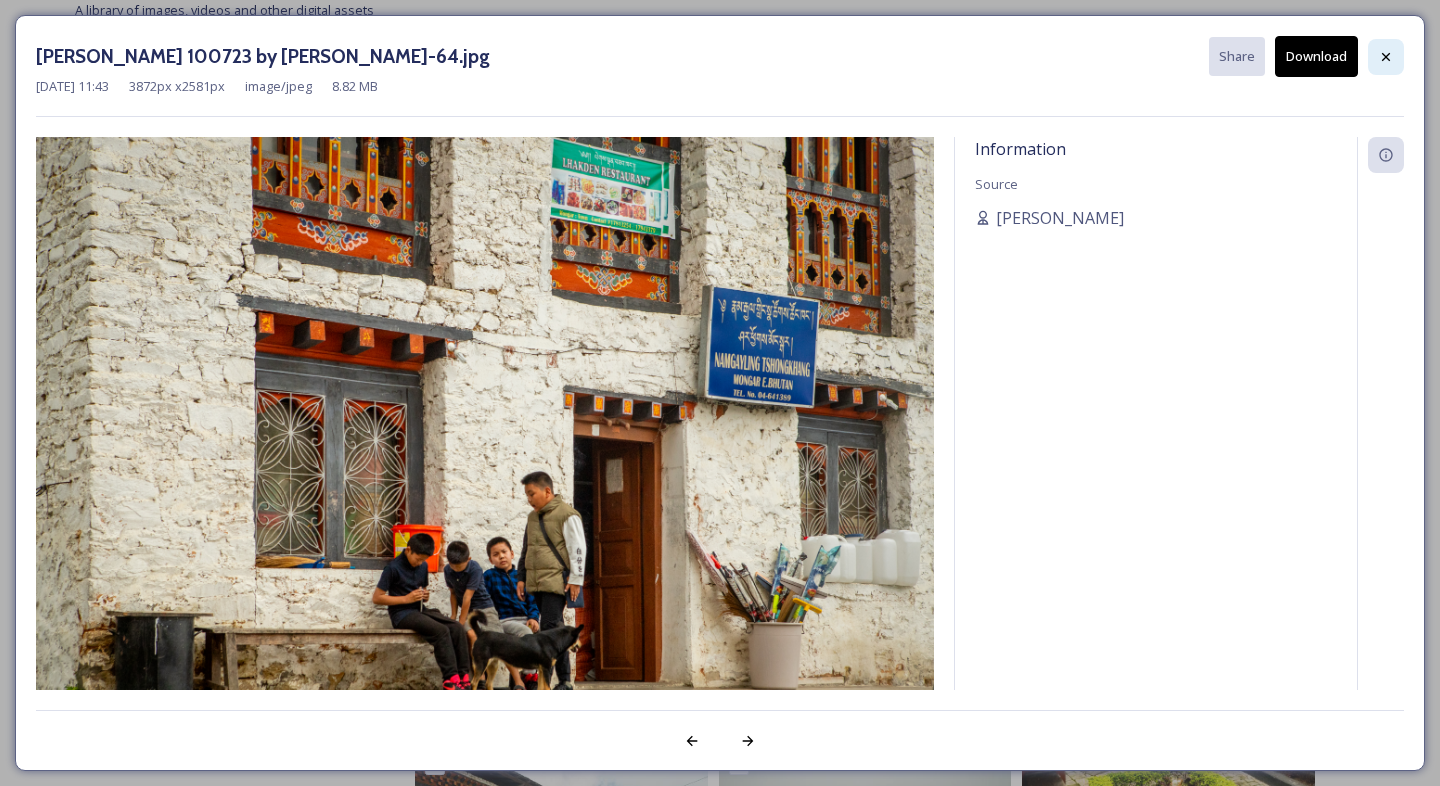 click at bounding box center (1386, 57) 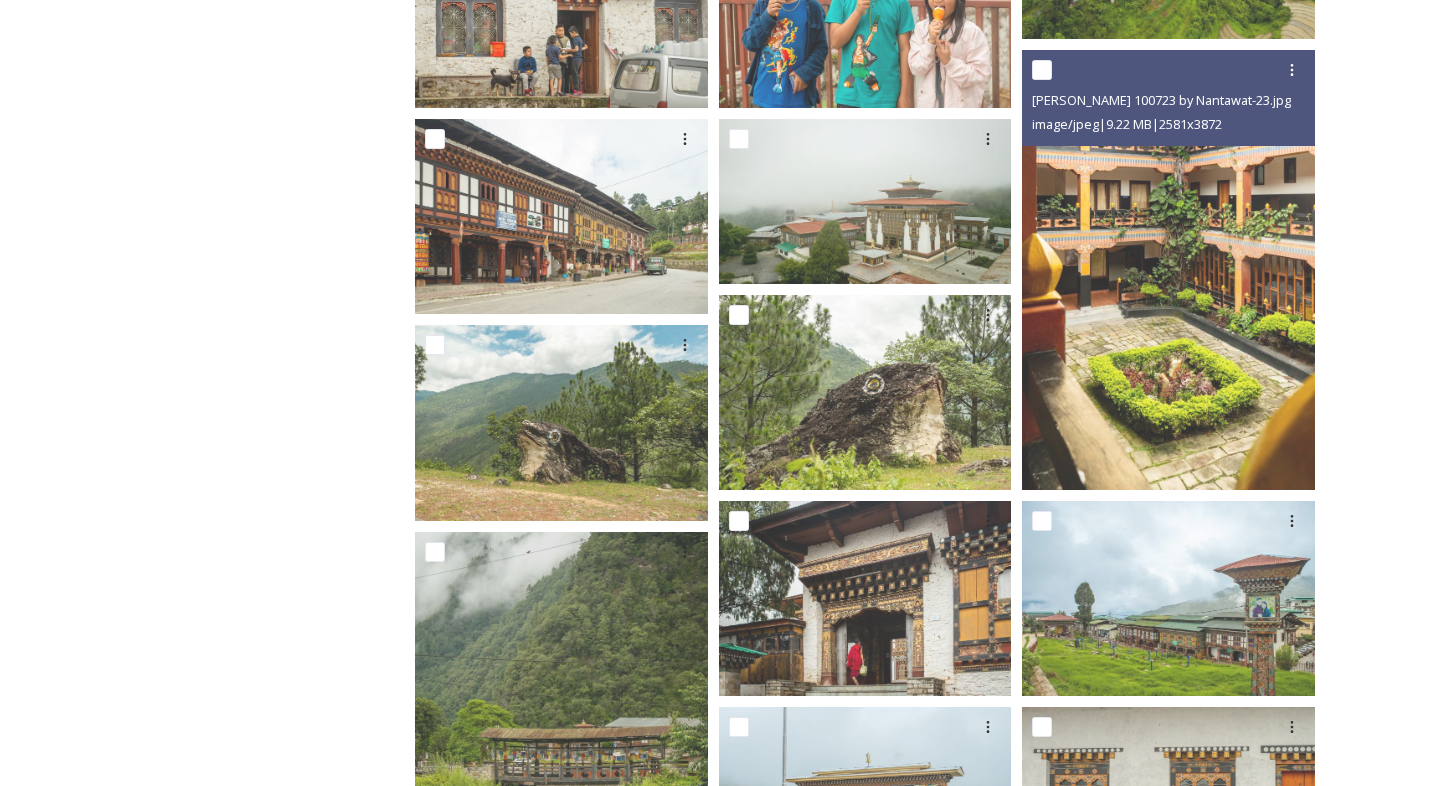 scroll, scrollTop: 914, scrollLeft: 0, axis: vertical 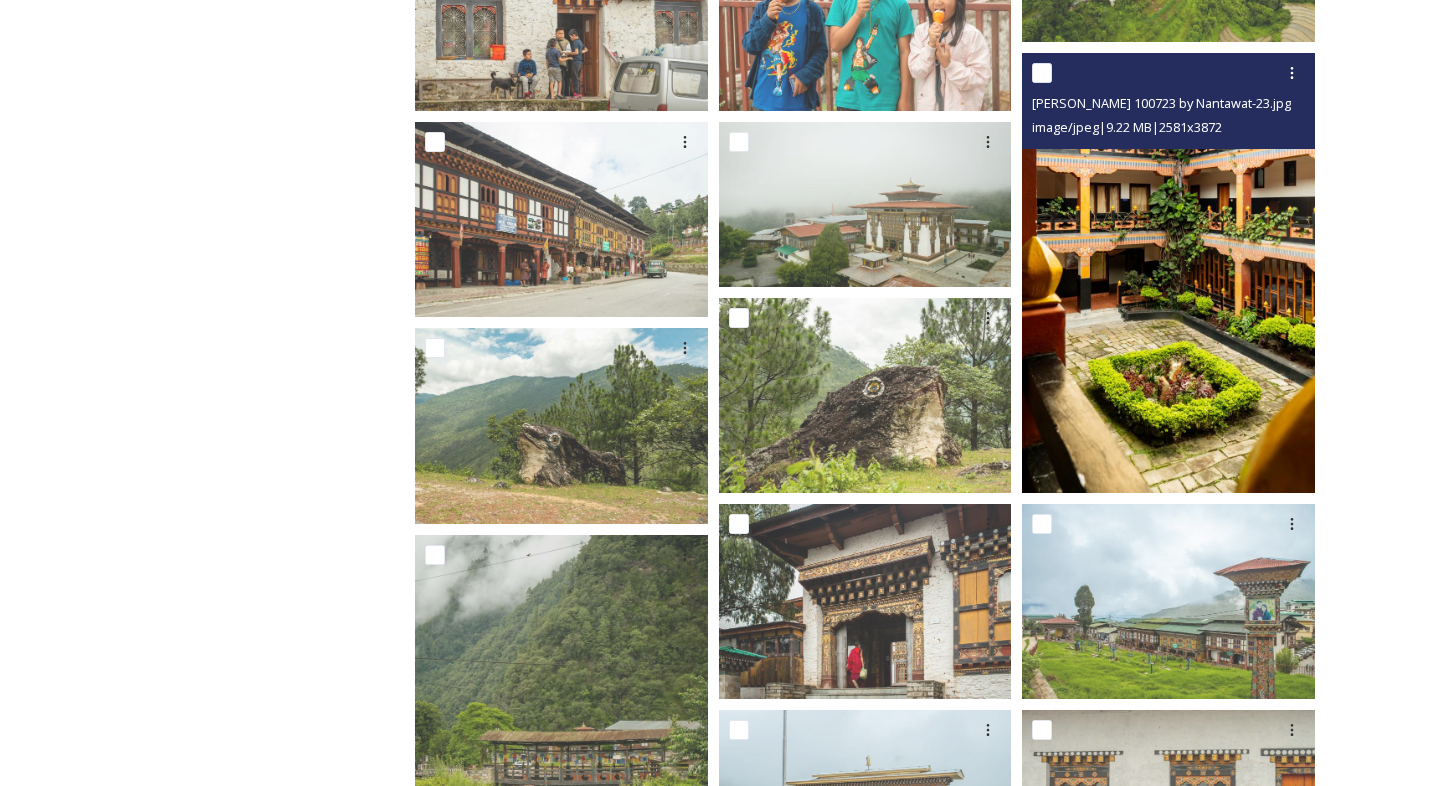click at bounding box center (1168, 273) 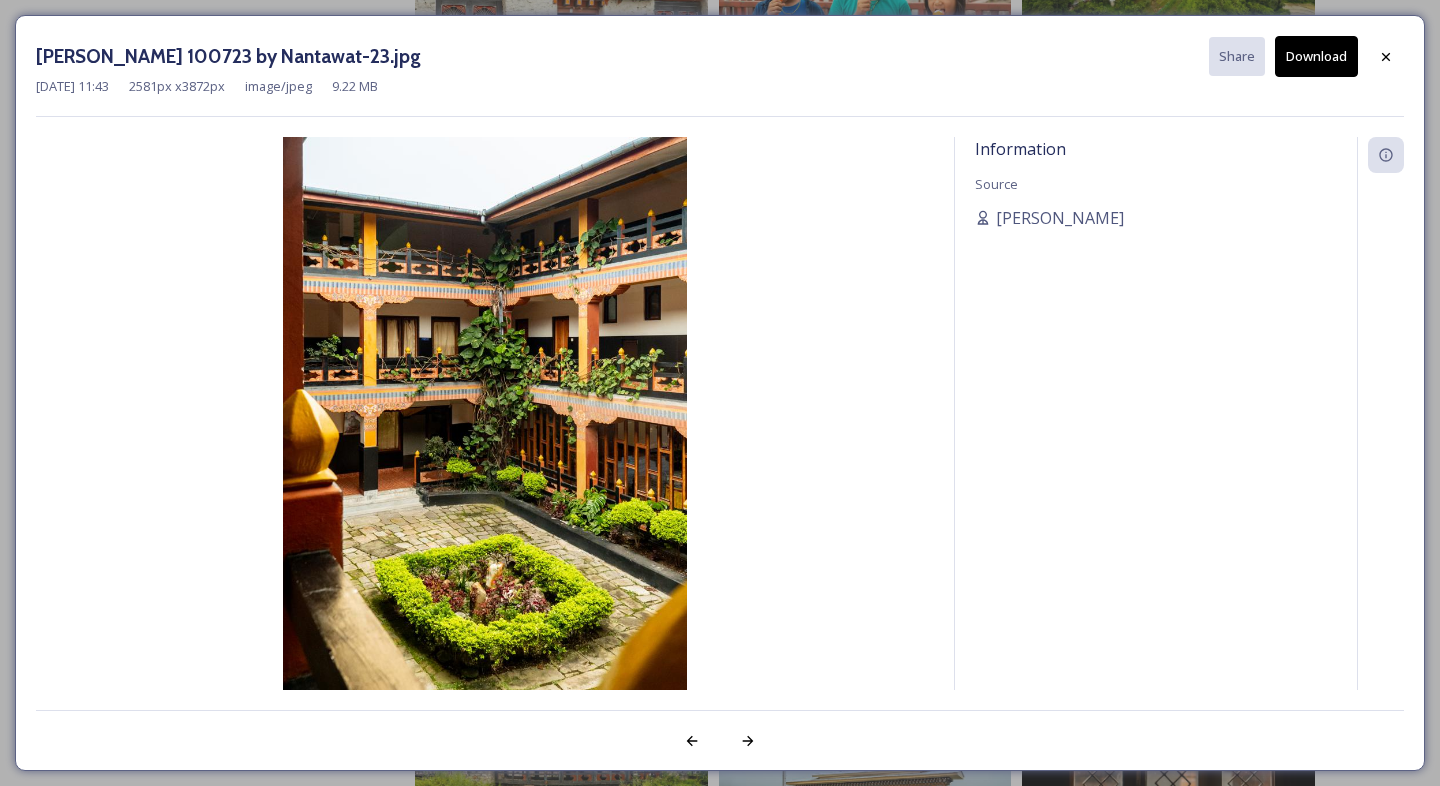 click on "Download" at bounding box center (1316, 56) 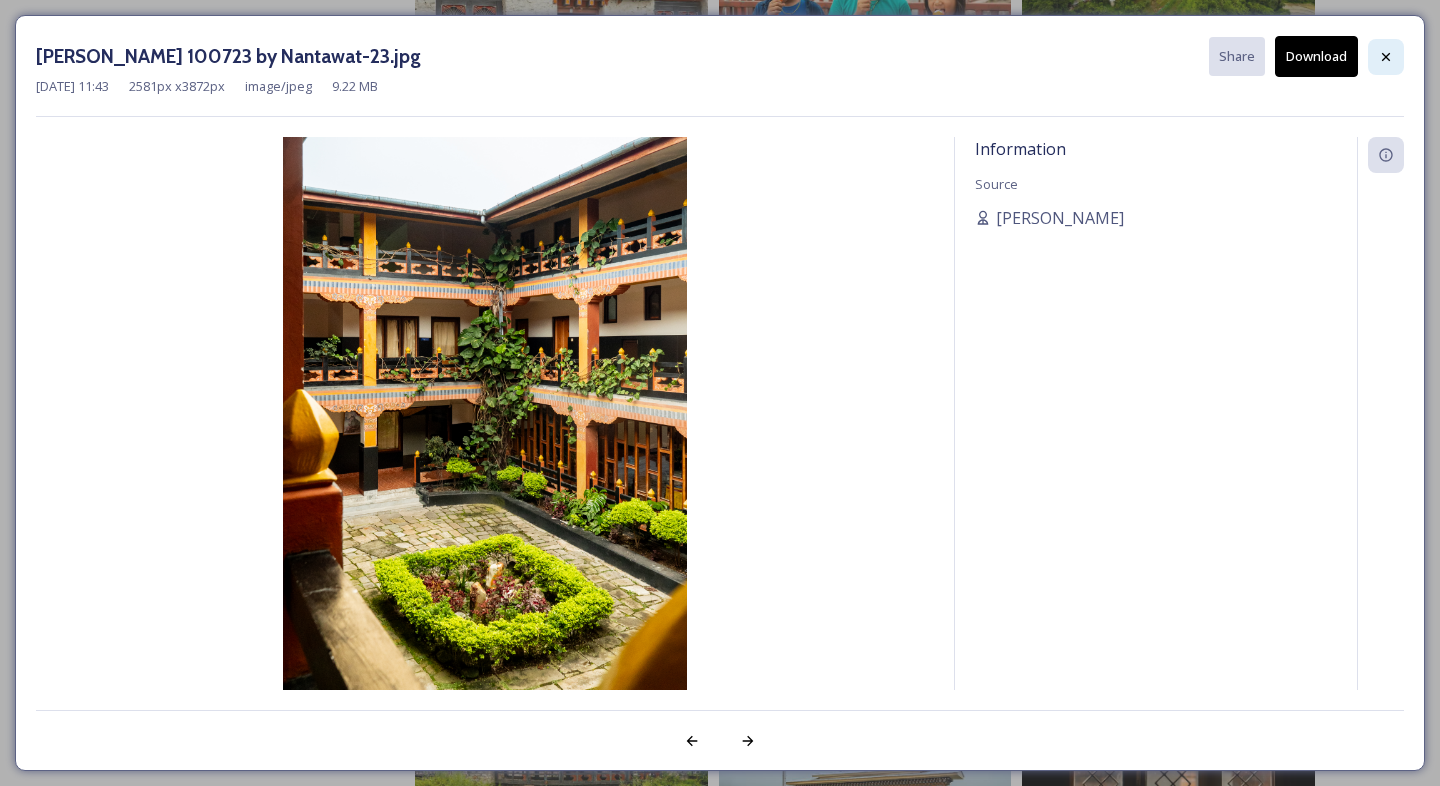click 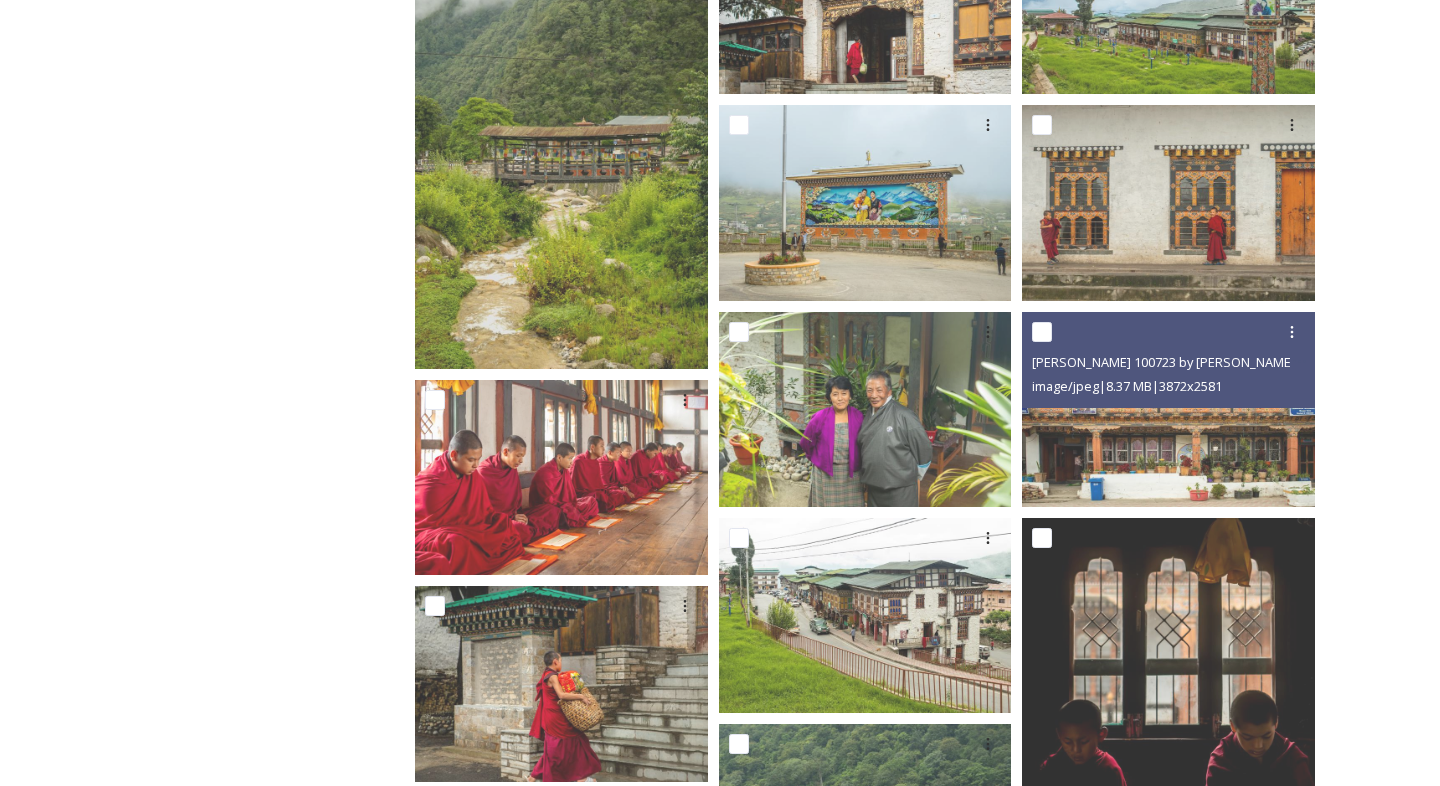 scroll, scrollTop: 1518, scrollLeft: 0, axis: vertical 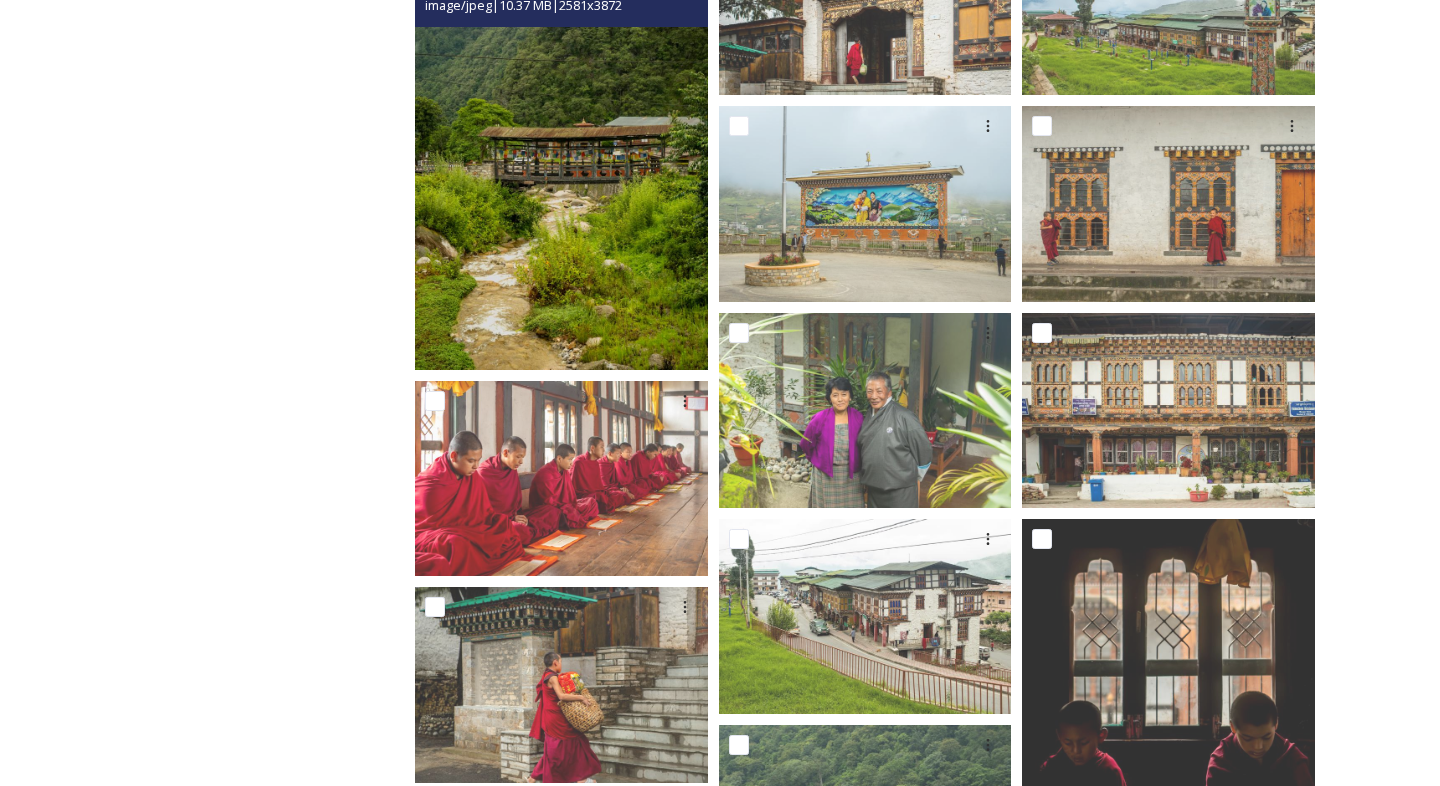click at bounding box center (561, 151) 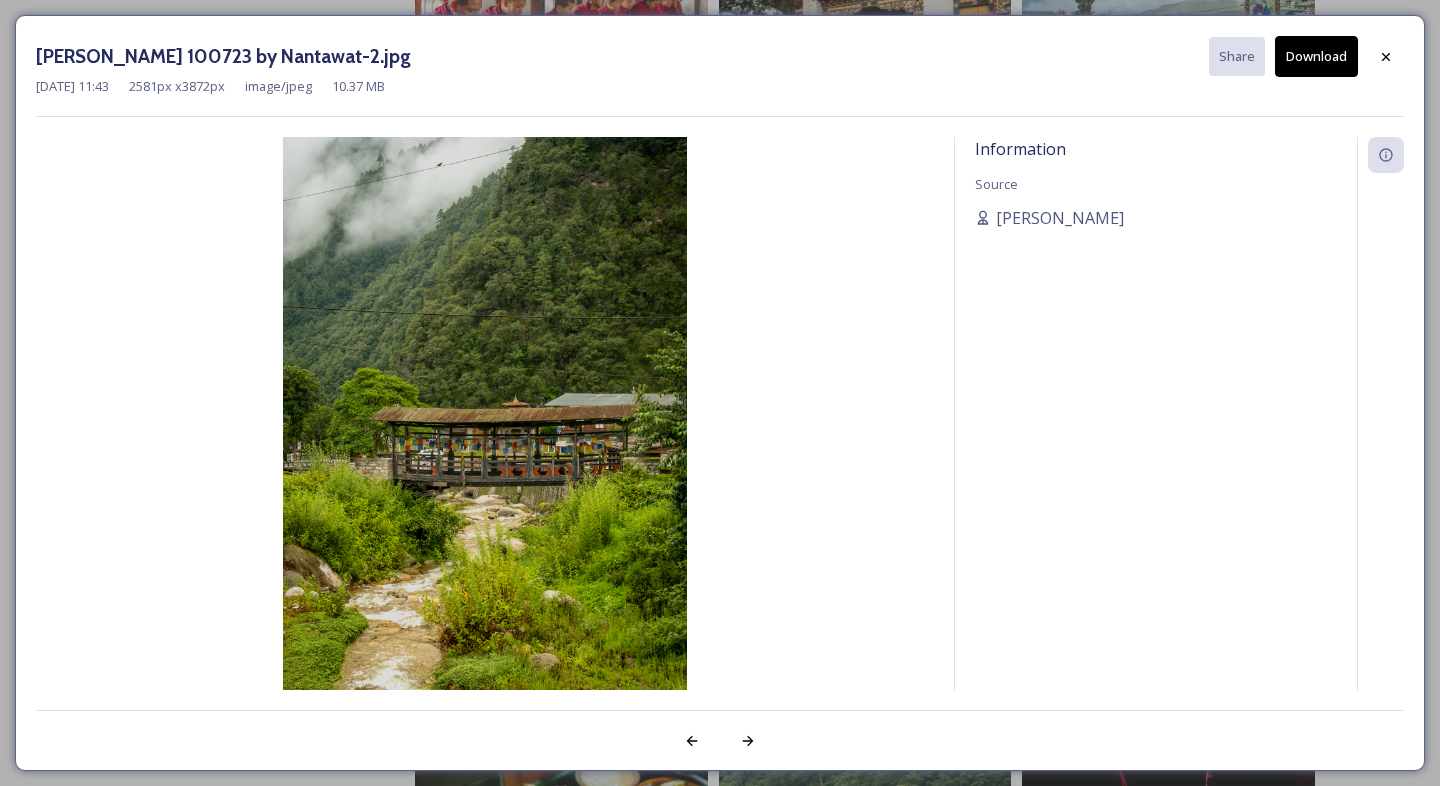 click on "Download" at bounding box center (1316, 56) 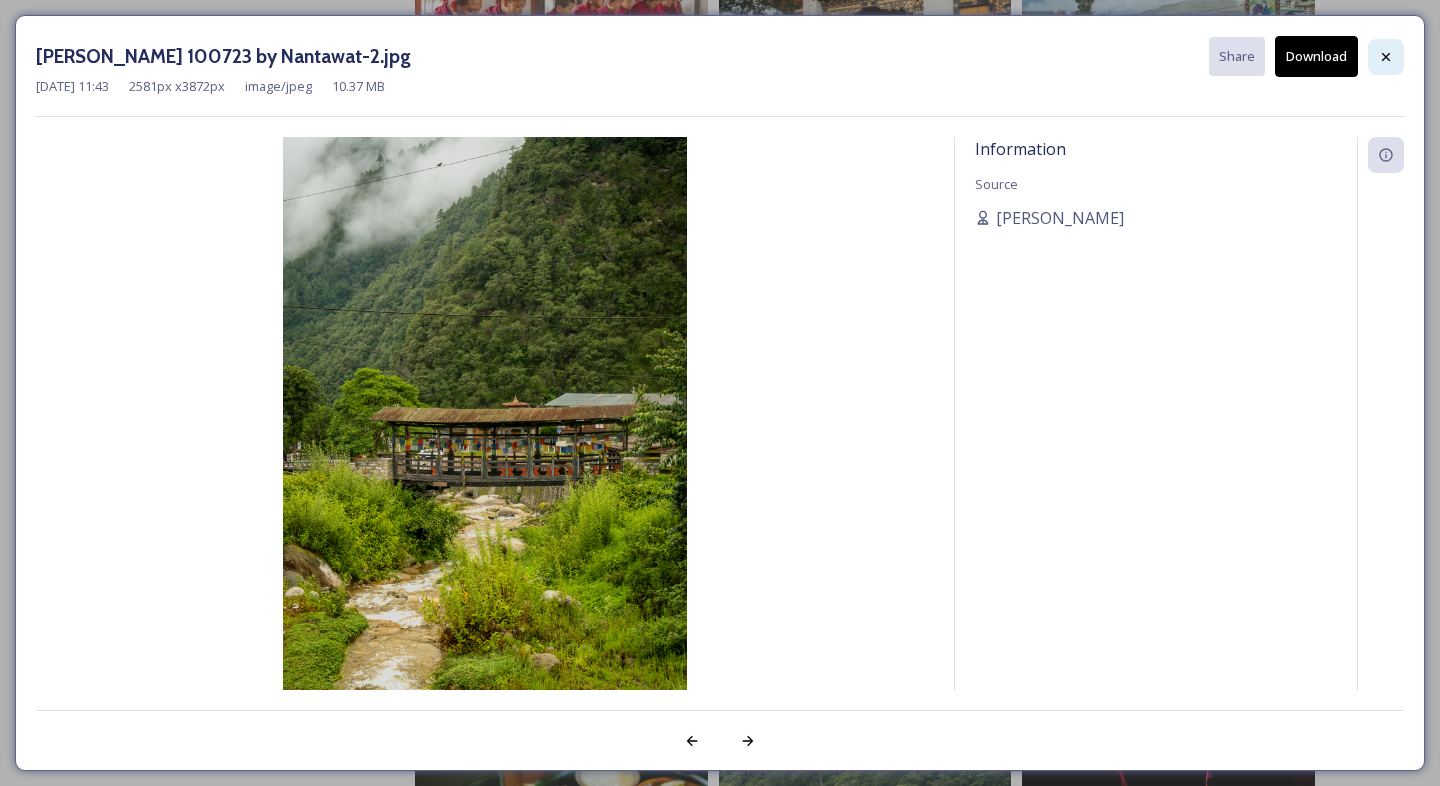 click 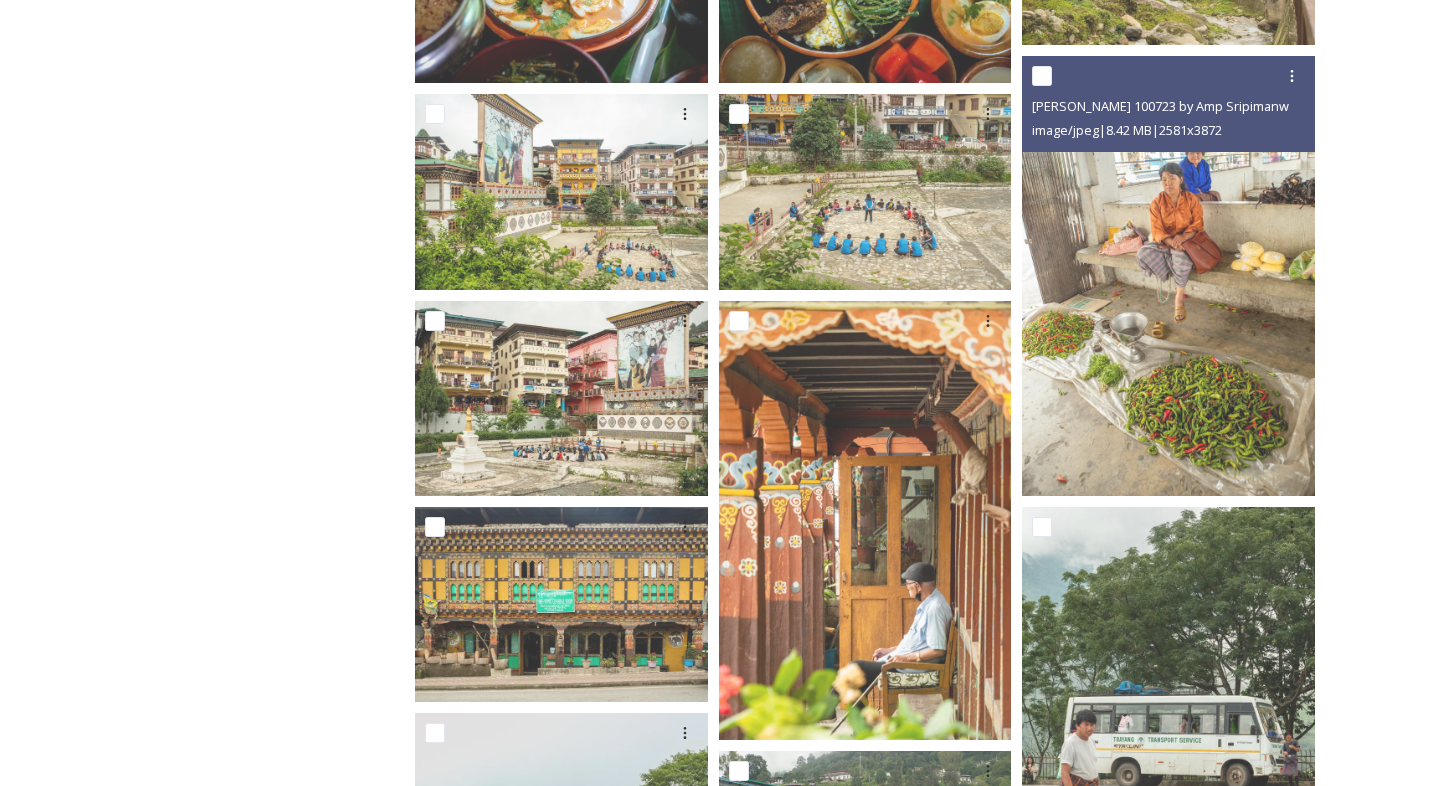 scroll, scrollTop: 3643, scrollLeft: 0, axis: vertical 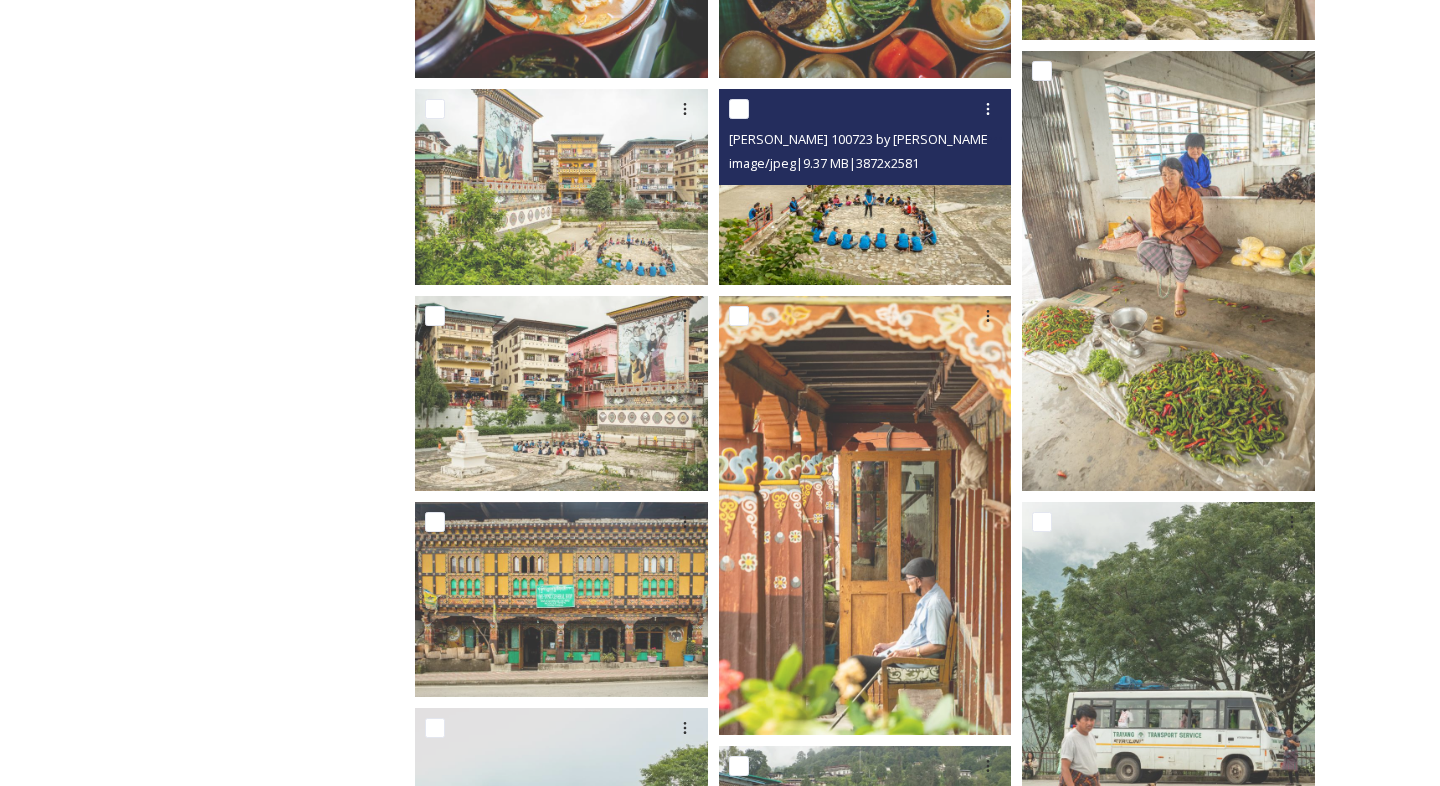 click at bounding box center (865, 186) 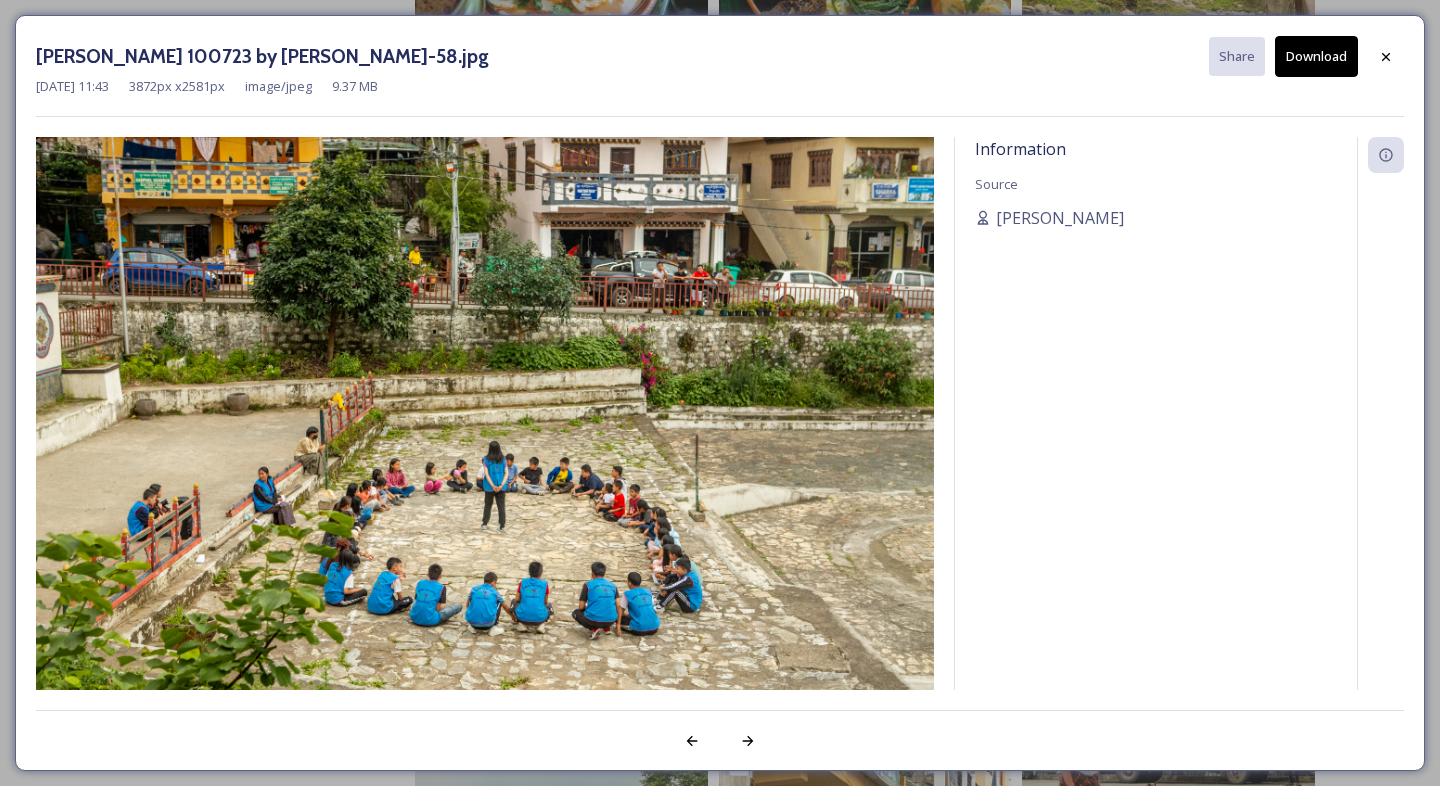 click on "Information Source [PERSON_NAME]" at bounding box center (1156, 440) 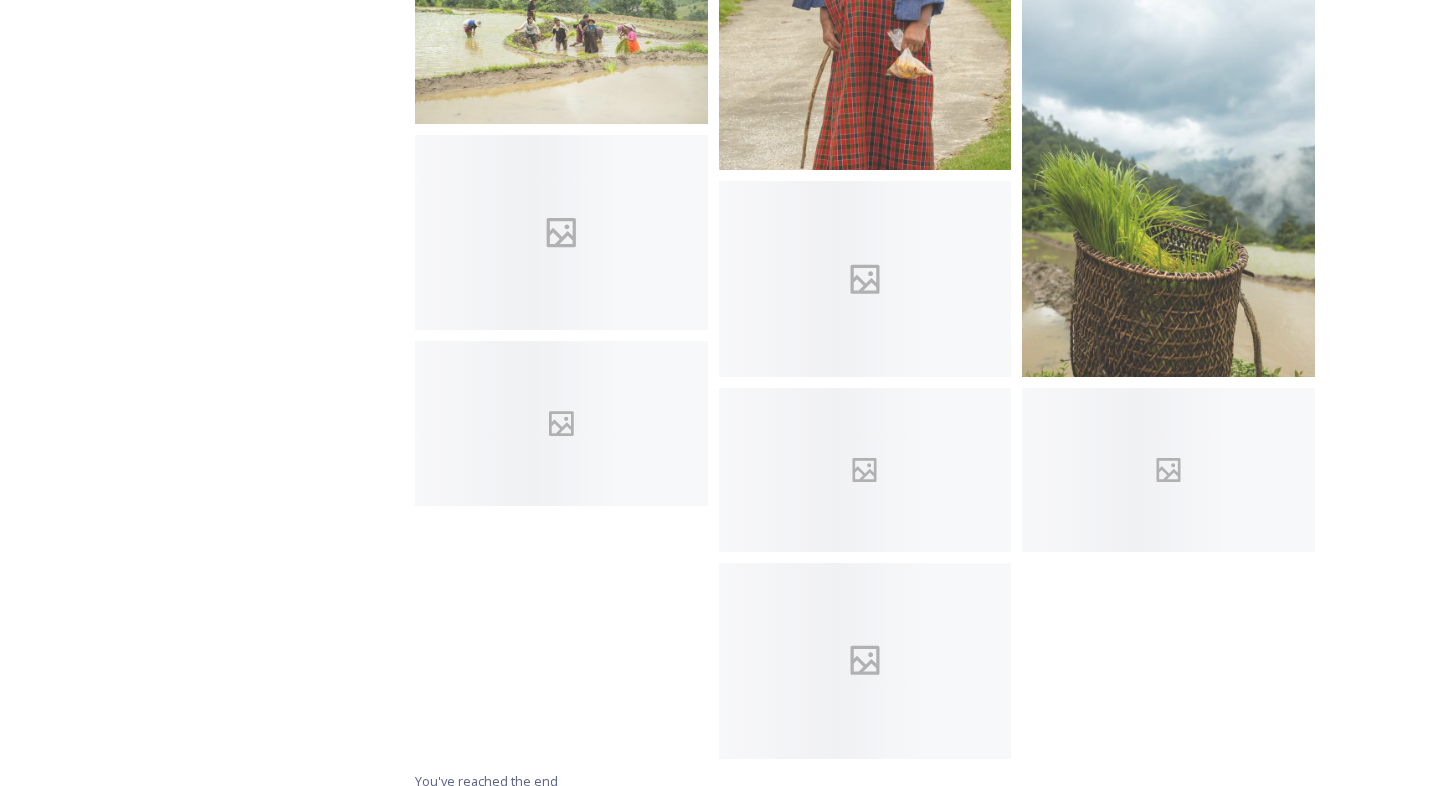 scroll, scrollTop: 9999, scrollLeft: 0, axis: vertical 